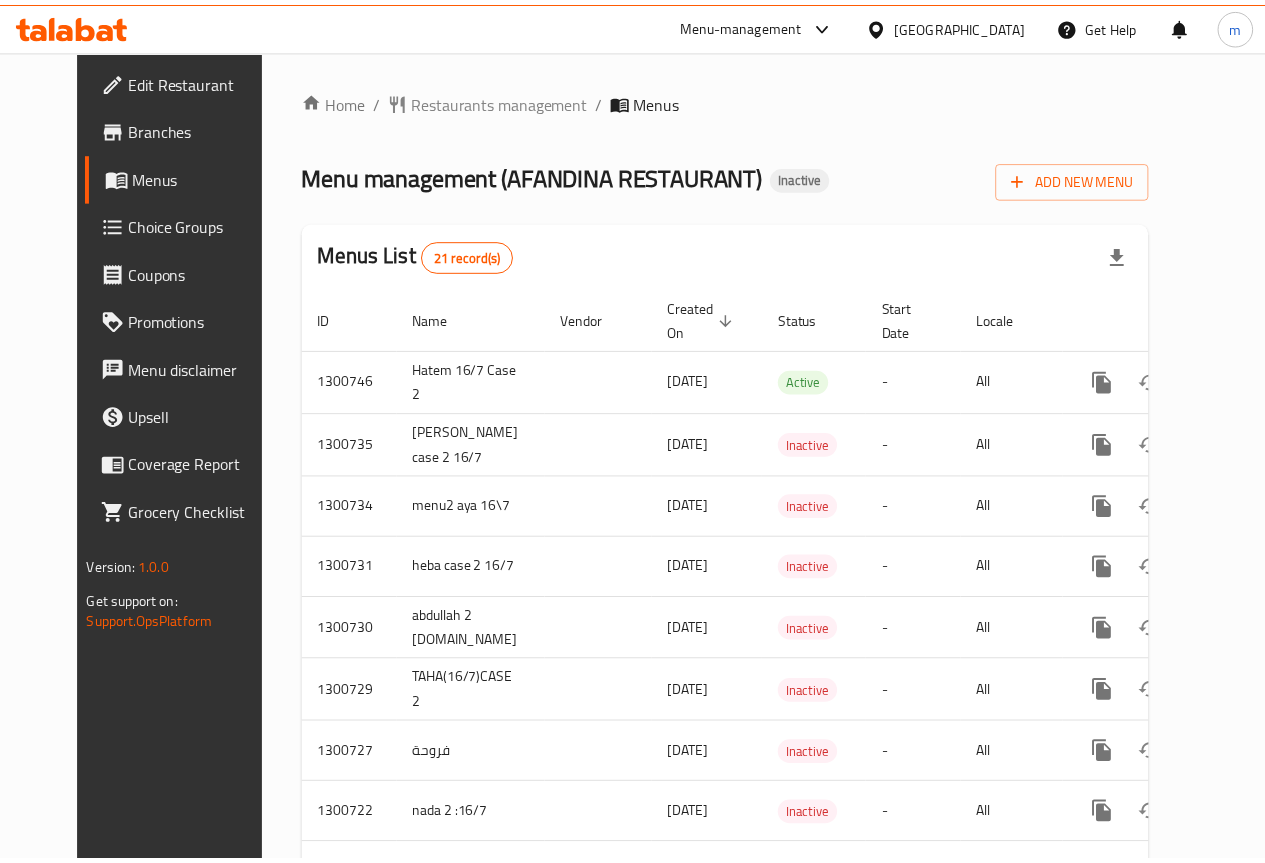 scroll, scrollTop: 0, scrollLeft: 0, axis: both 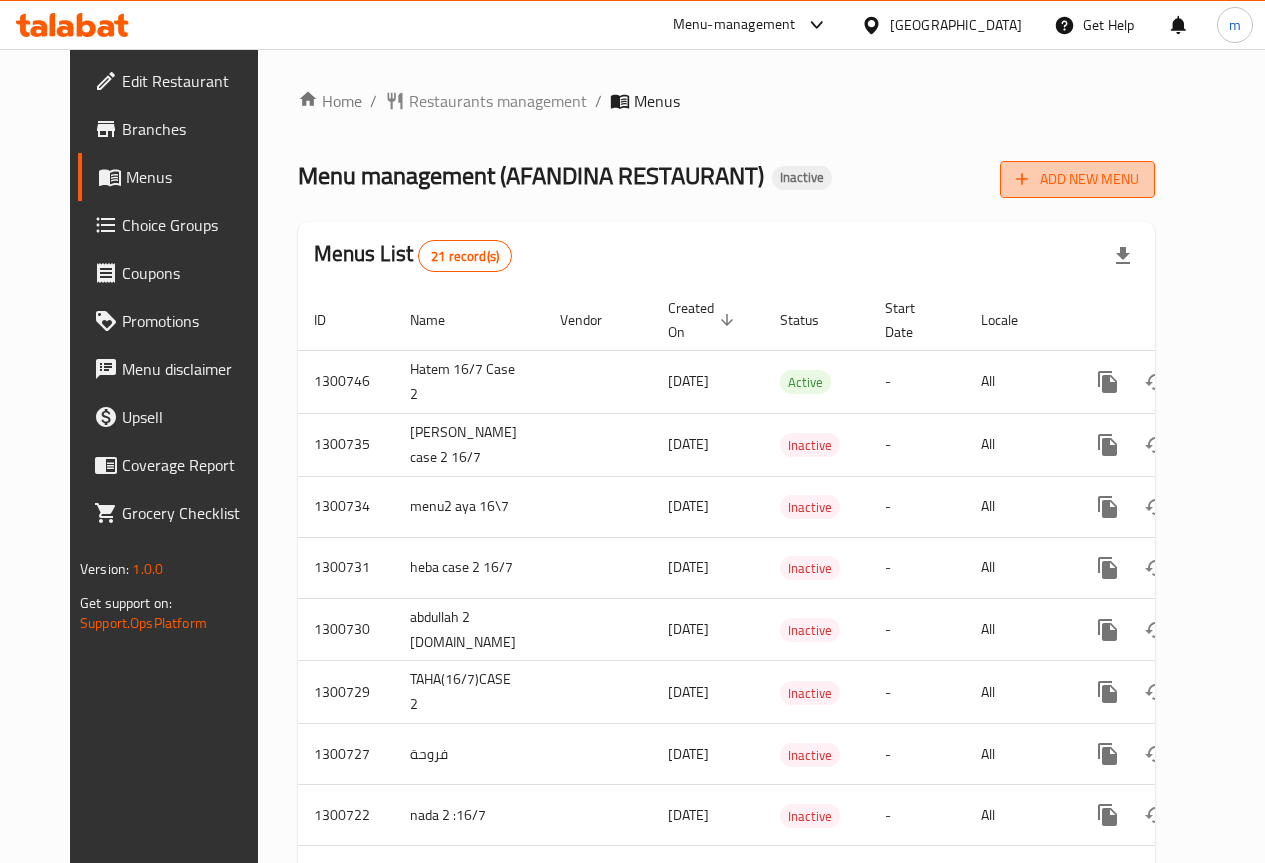 click on "Add New Menu" at bounding box center [1077, 179] 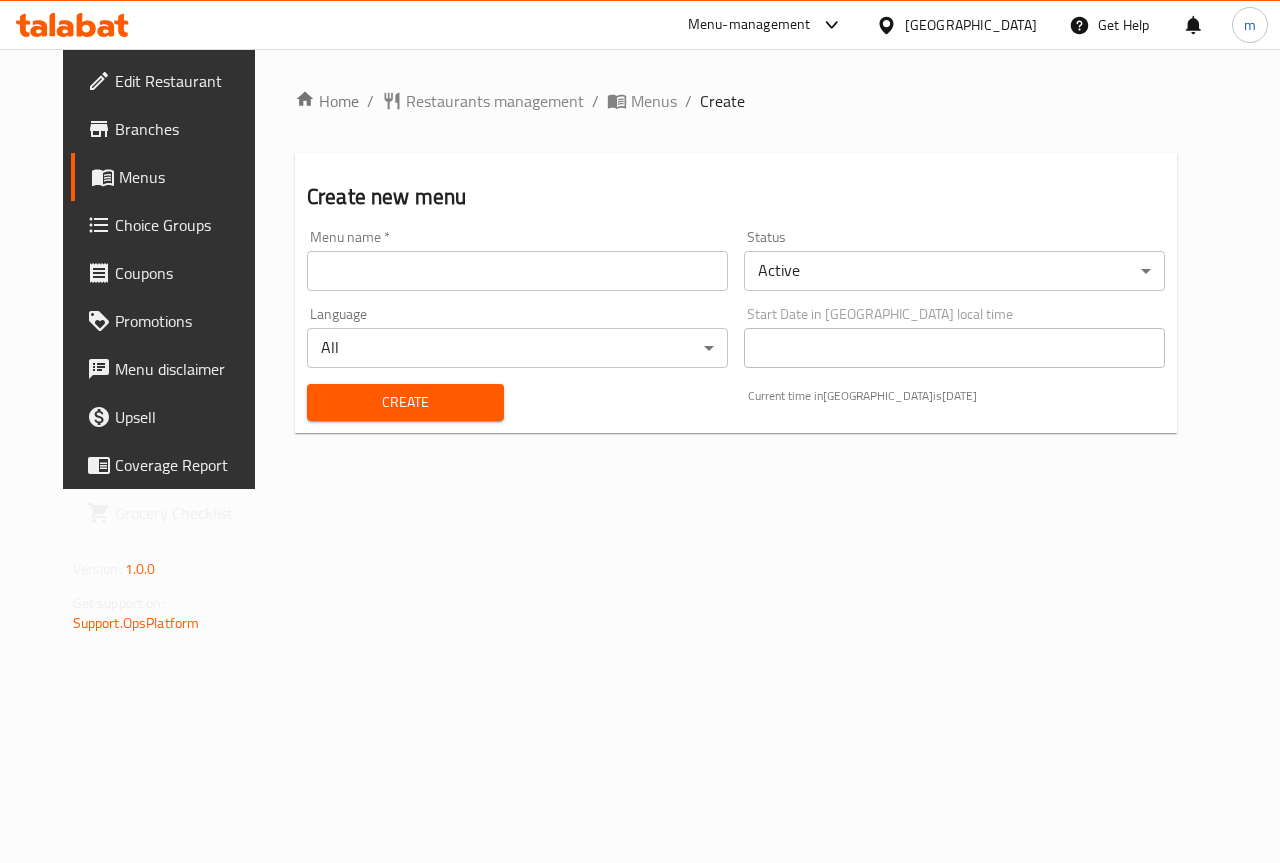 click on "​ Menu-management Egypt Get Help m   Edit Restaurant   Branches   Menus   Choice Groups   Coupons   Promotions   Menu disclaimer   Upsell   Coverage Report   Grocery Checklist  Version:    1.0.0  Get support on:    Support.OpsPlatform Home / Restaurants management / Menus / Create Create new menu Menu name   * Menu name  * Status Active ​ Language All ​ Start Date in Egypt local time Start Date in Egypt local time Create Current time in  Egypt  is  16 Jul 2025   Bug report Fill out the following information to report your bug Error text Steps to reproduce * Expected behaviour Your bug report will be sent along with the screenshot: Cancel Submit ticket Get Help Primary Support Currently using the Menu-management plugin and facing challenges? Reach out through their dedicated support channel. Get help via Slack Close Notification center Updated:  Now You do not have any Notifications Menu Item" at bounding box center [640, 456] 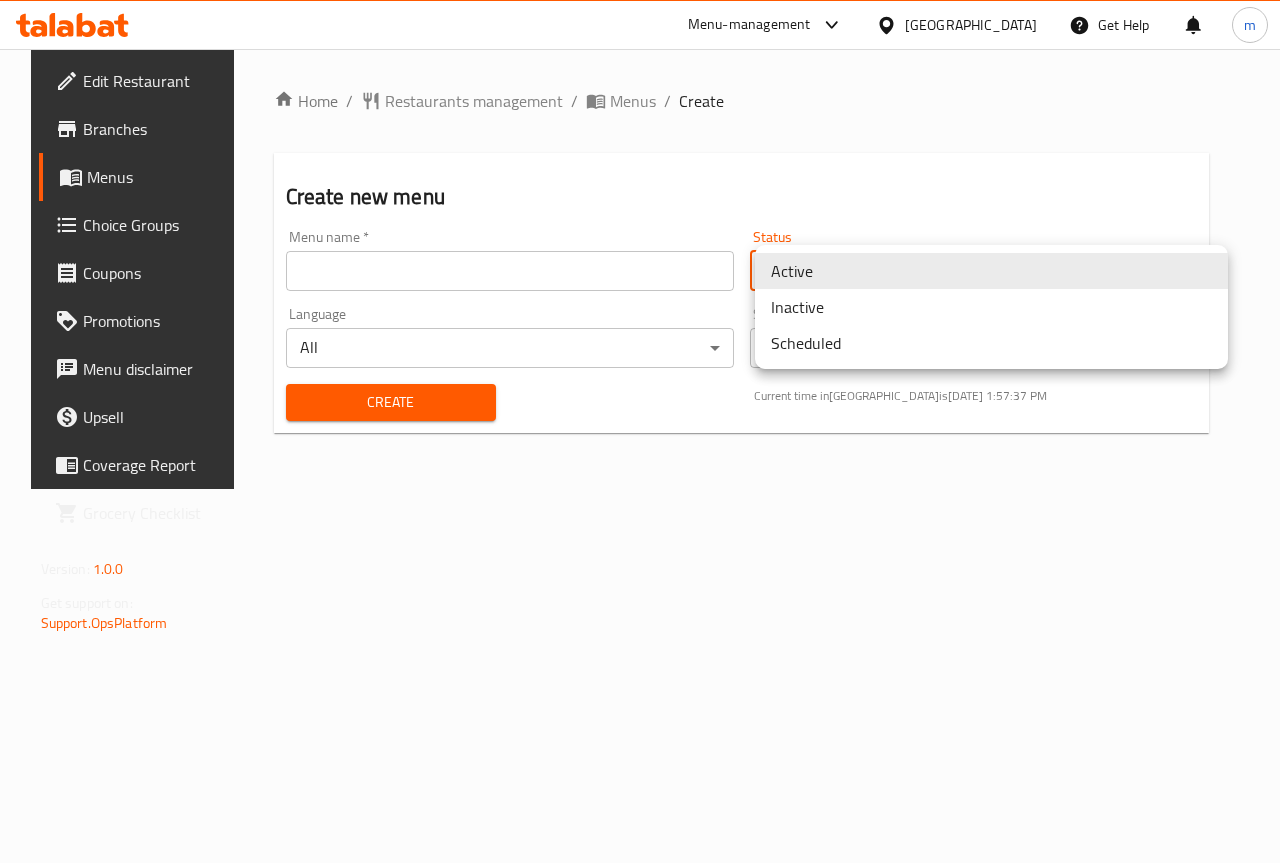 click on "Inactive" at bounding box center (991, 307) 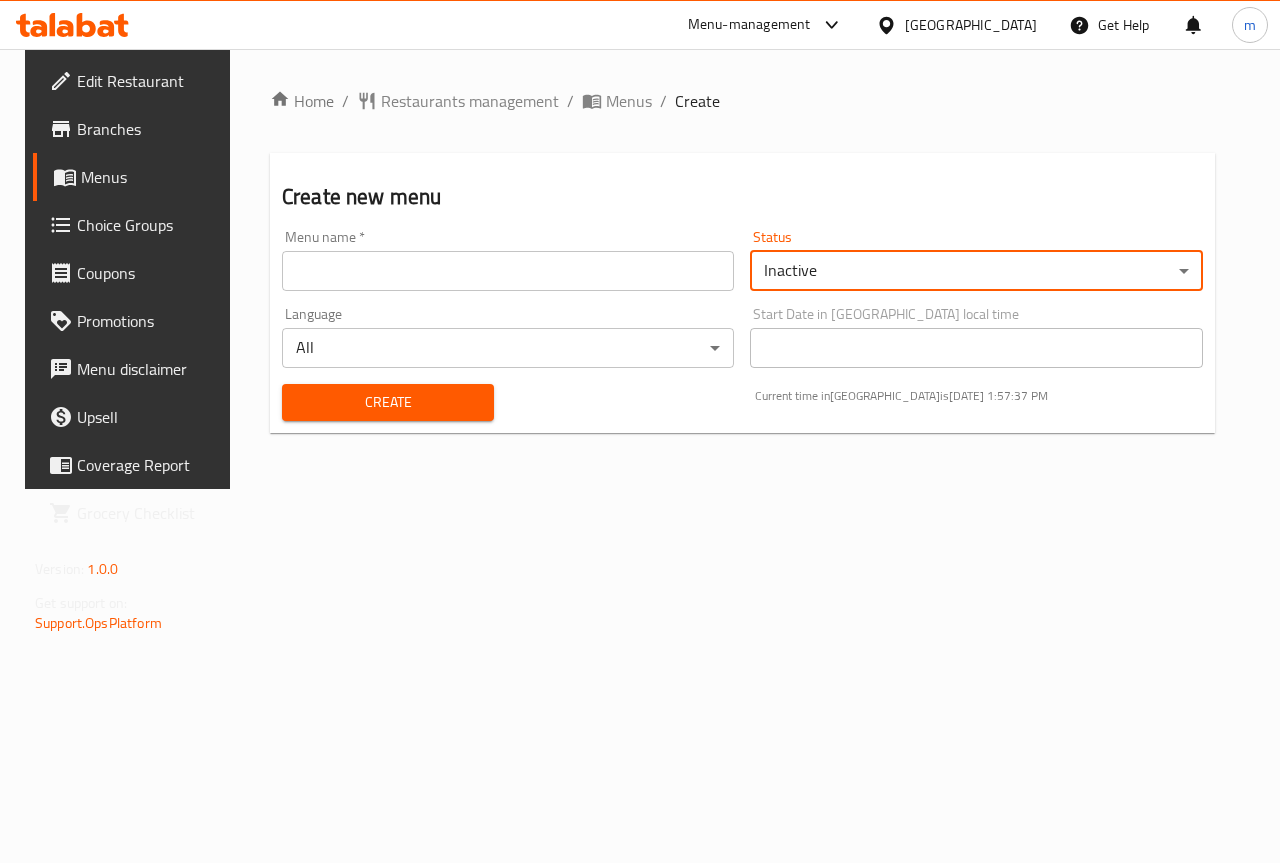 click at bounding box center [508, 271] 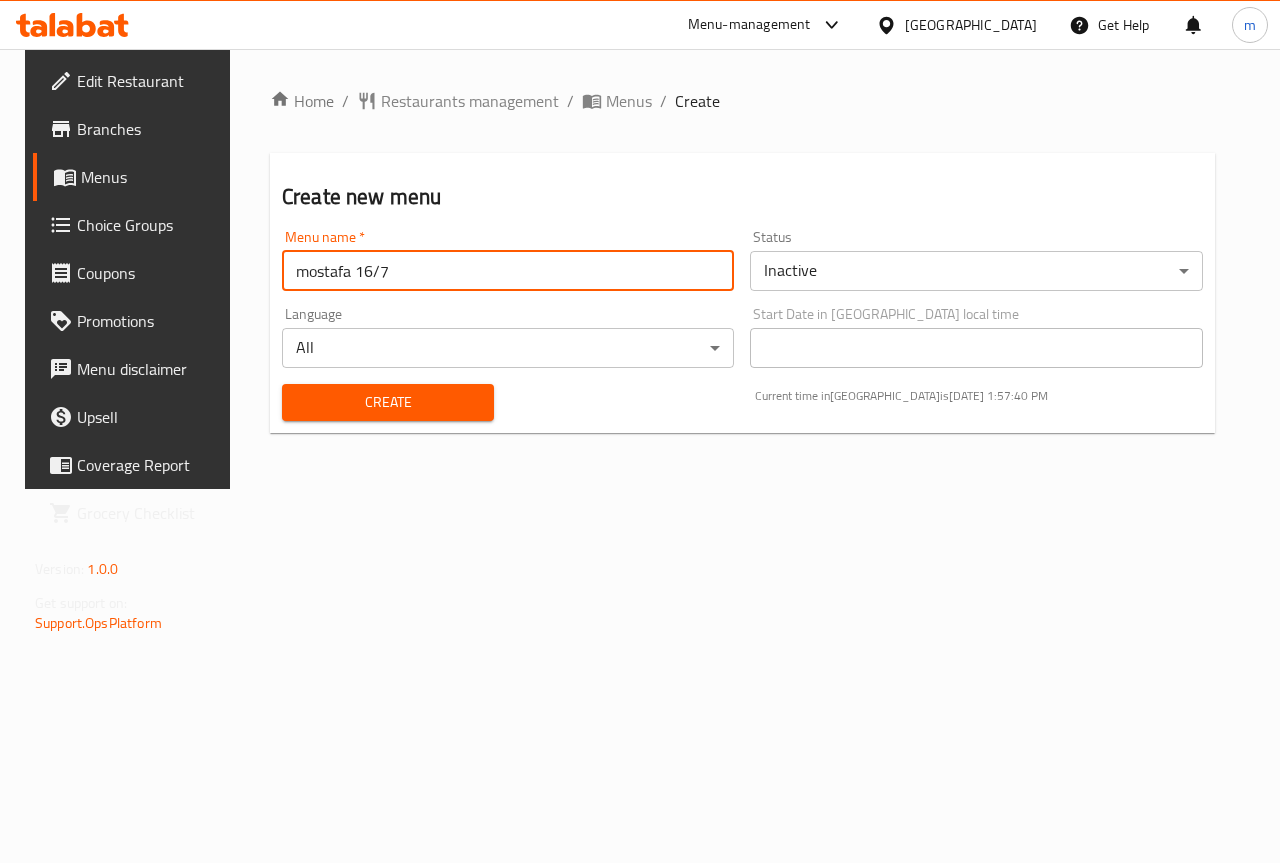 click on "mostafa 16/7" at bounding box center (508, 271) 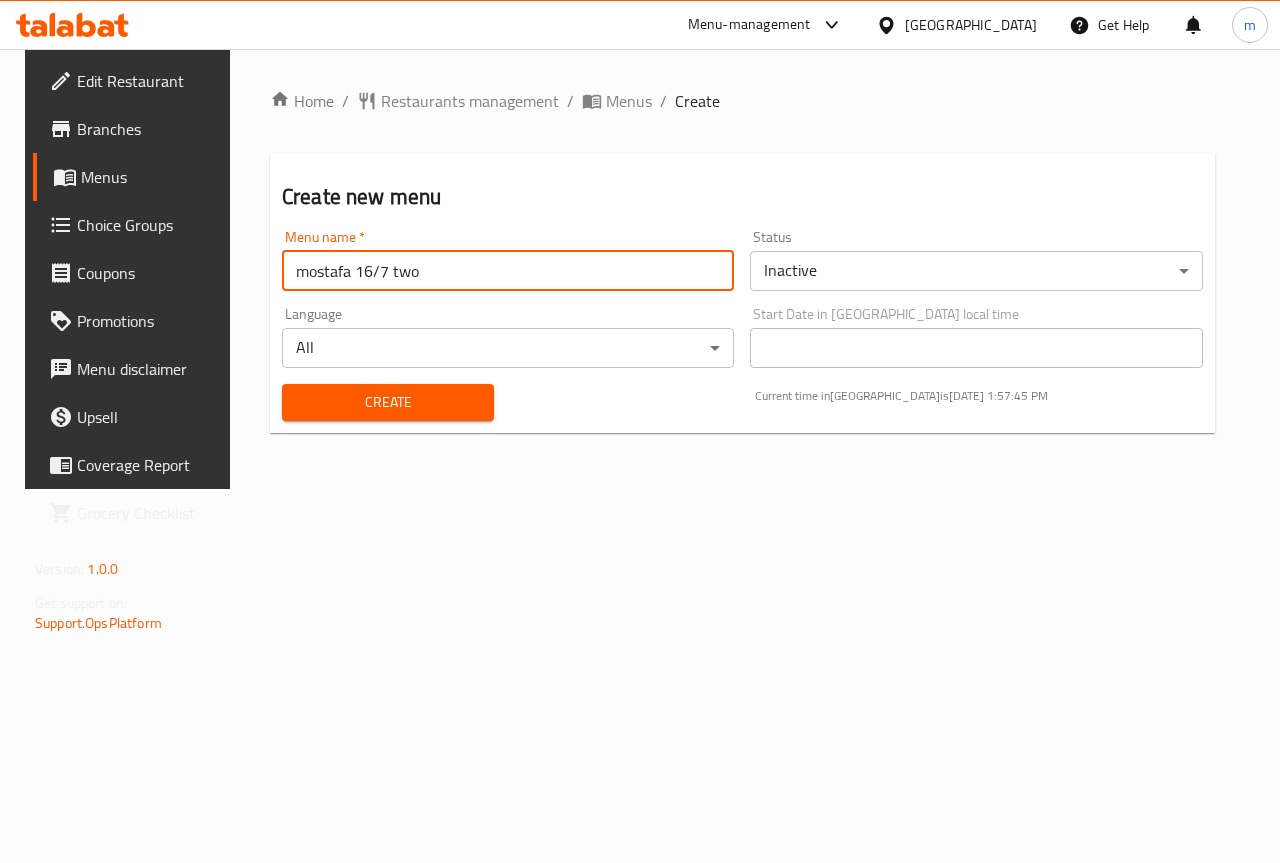 type on "mostafa 16/7 two" 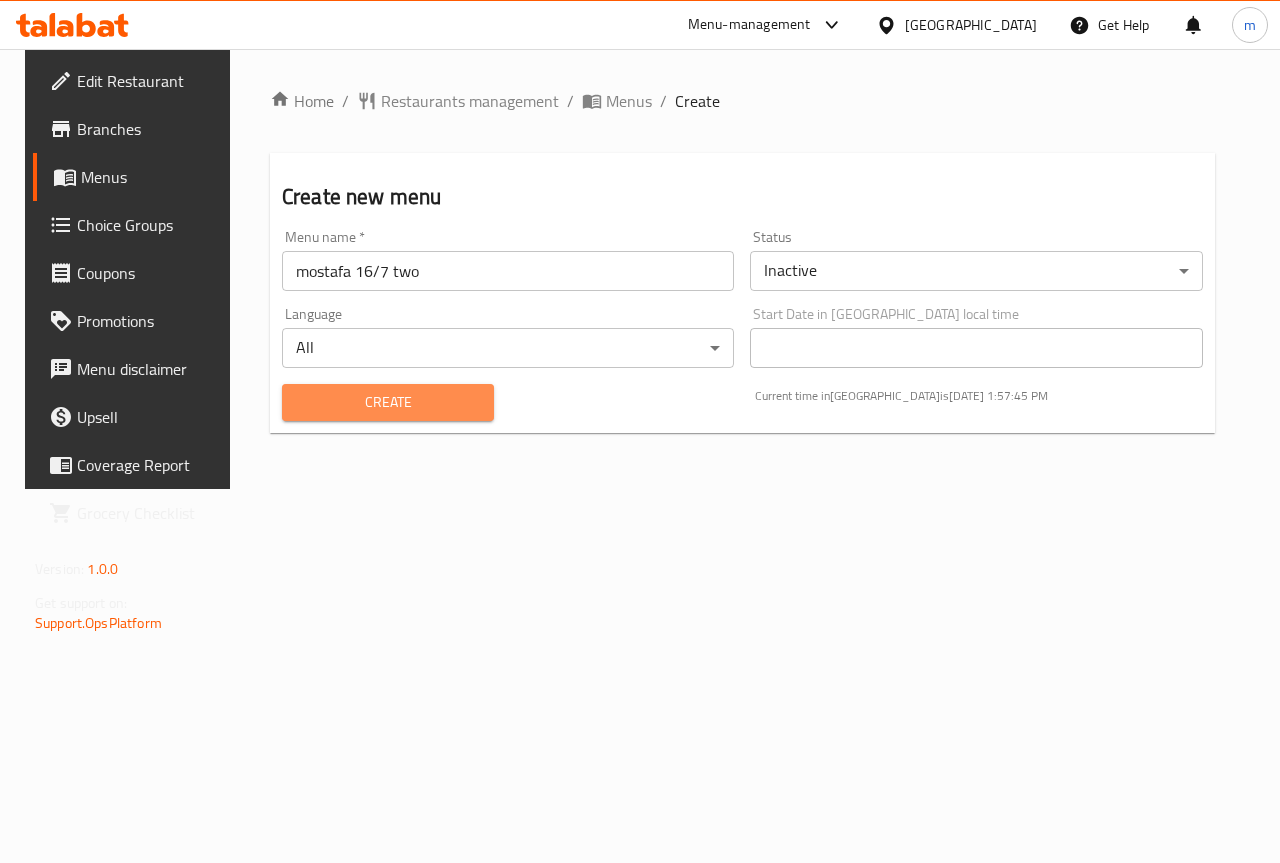 click on "Create" at bounding box center [388, 402] 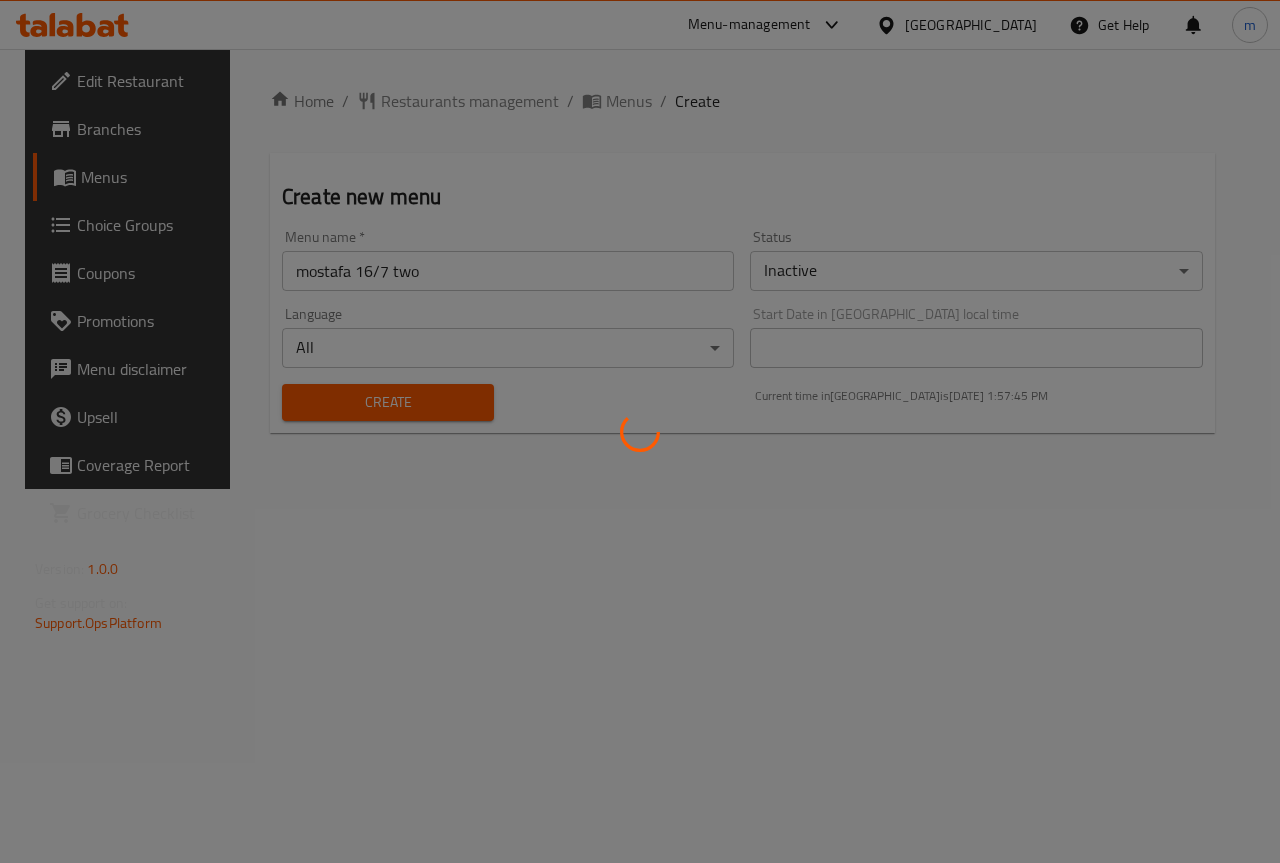 type 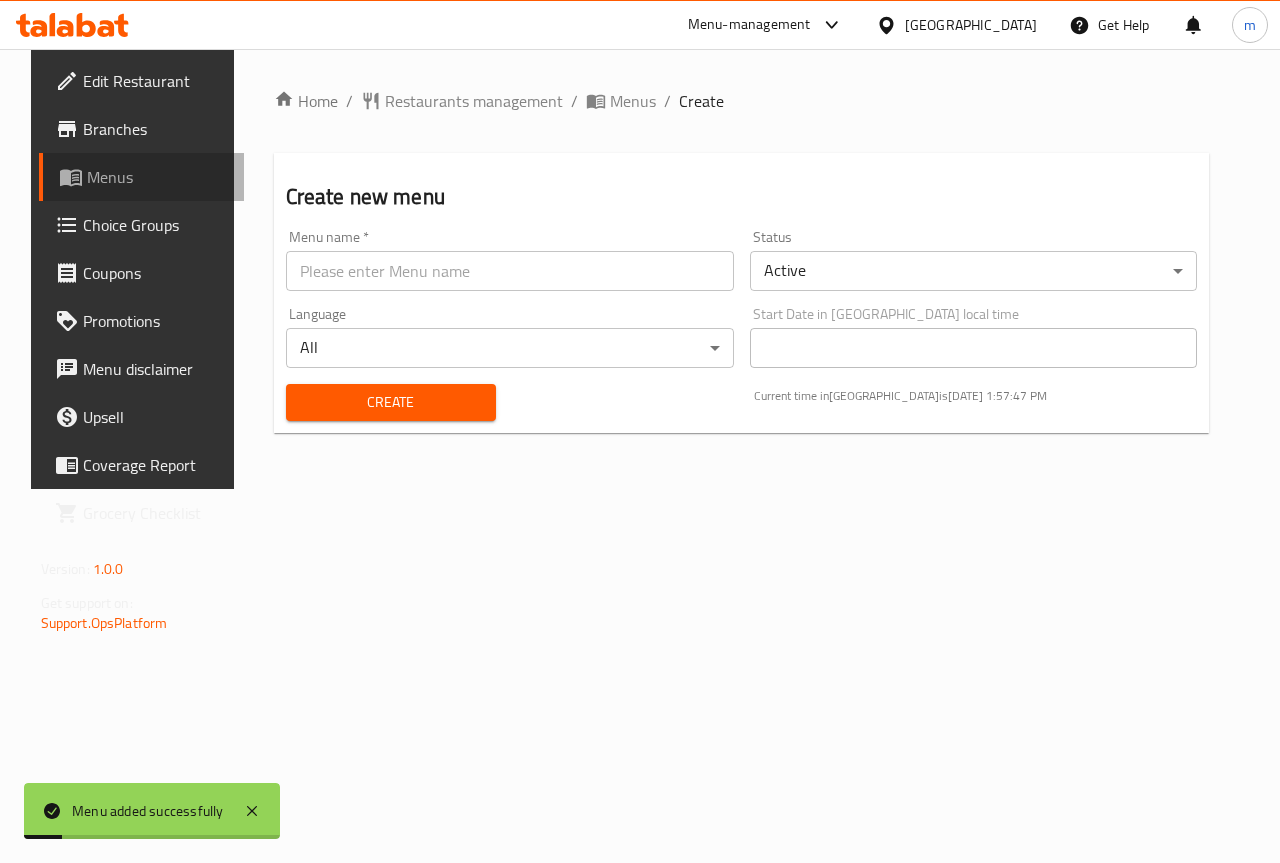 click on "Menus" at bounding box center [142, 177] 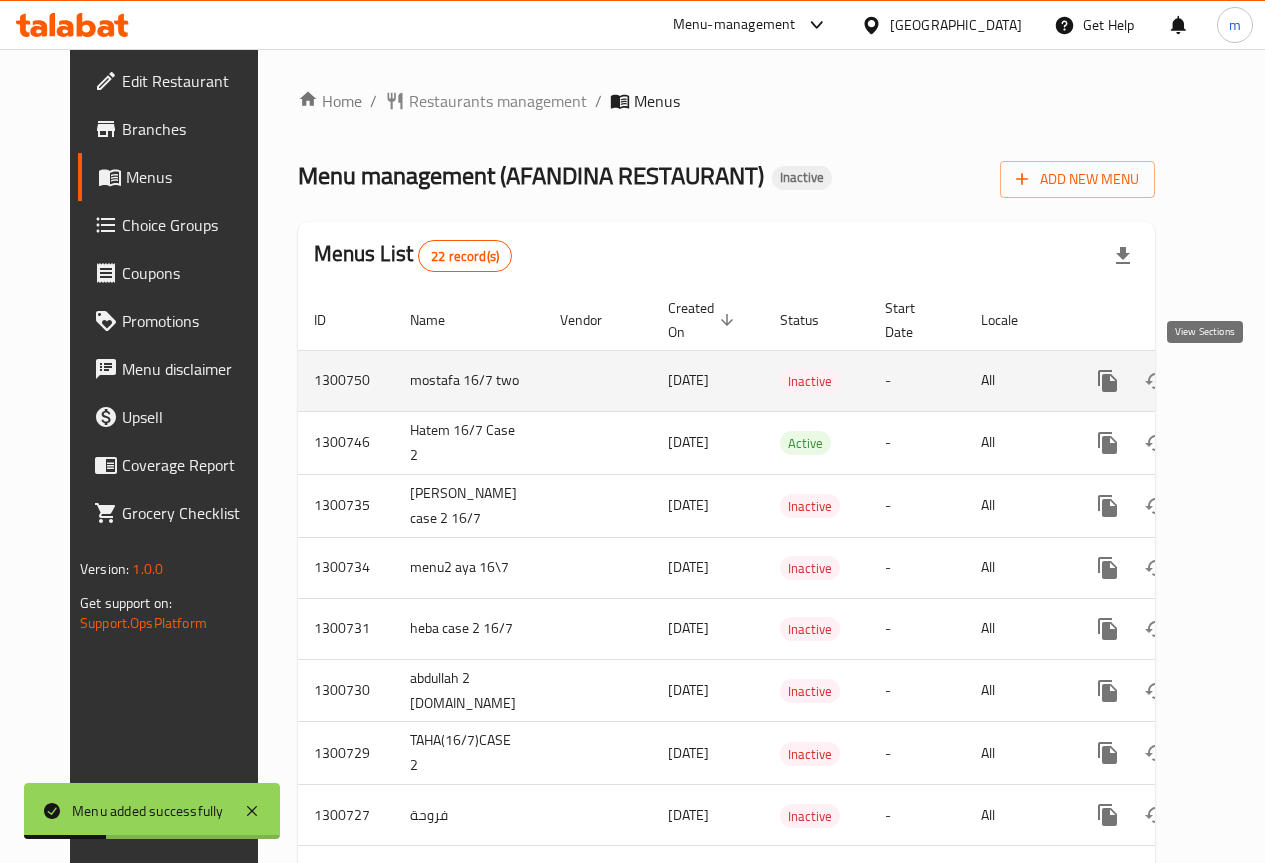 click 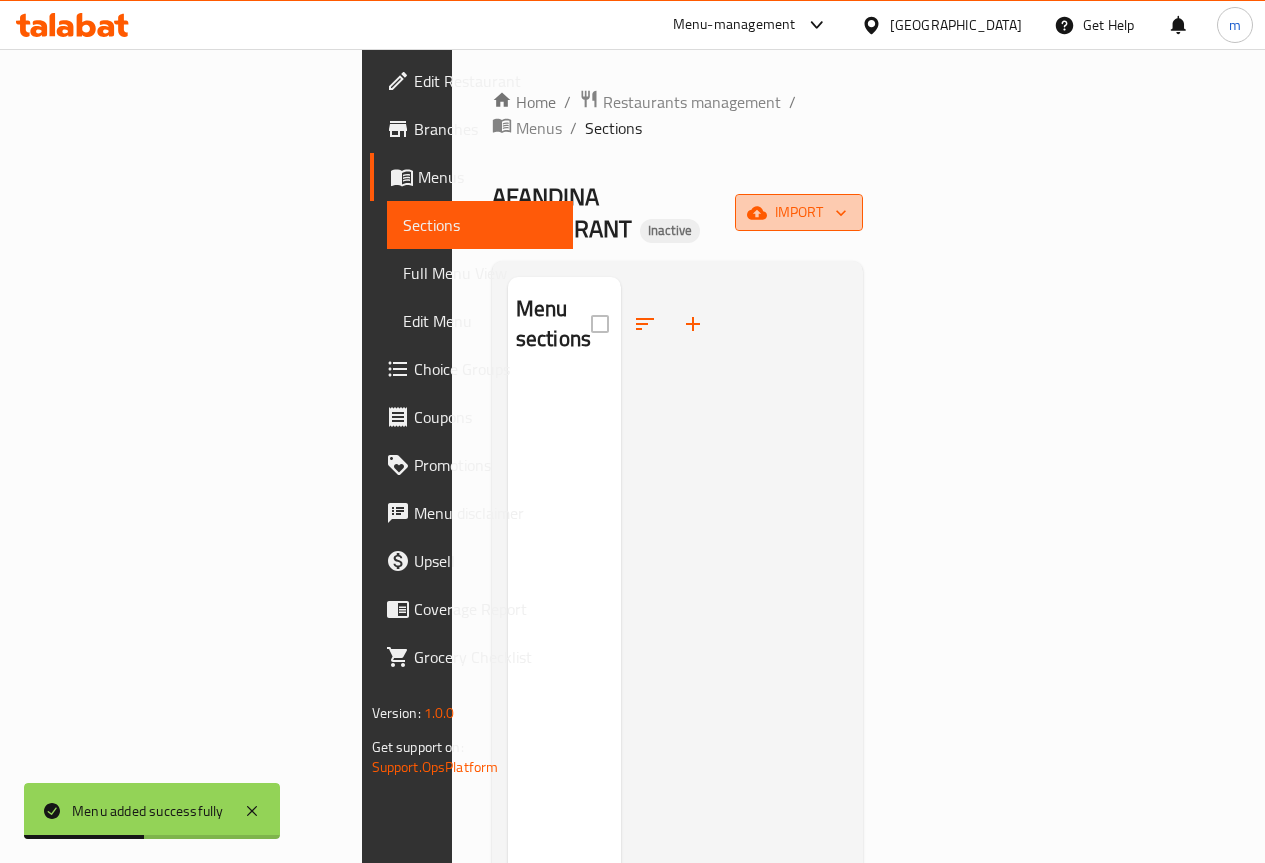 click on "import" at bounding box center [799, 212] 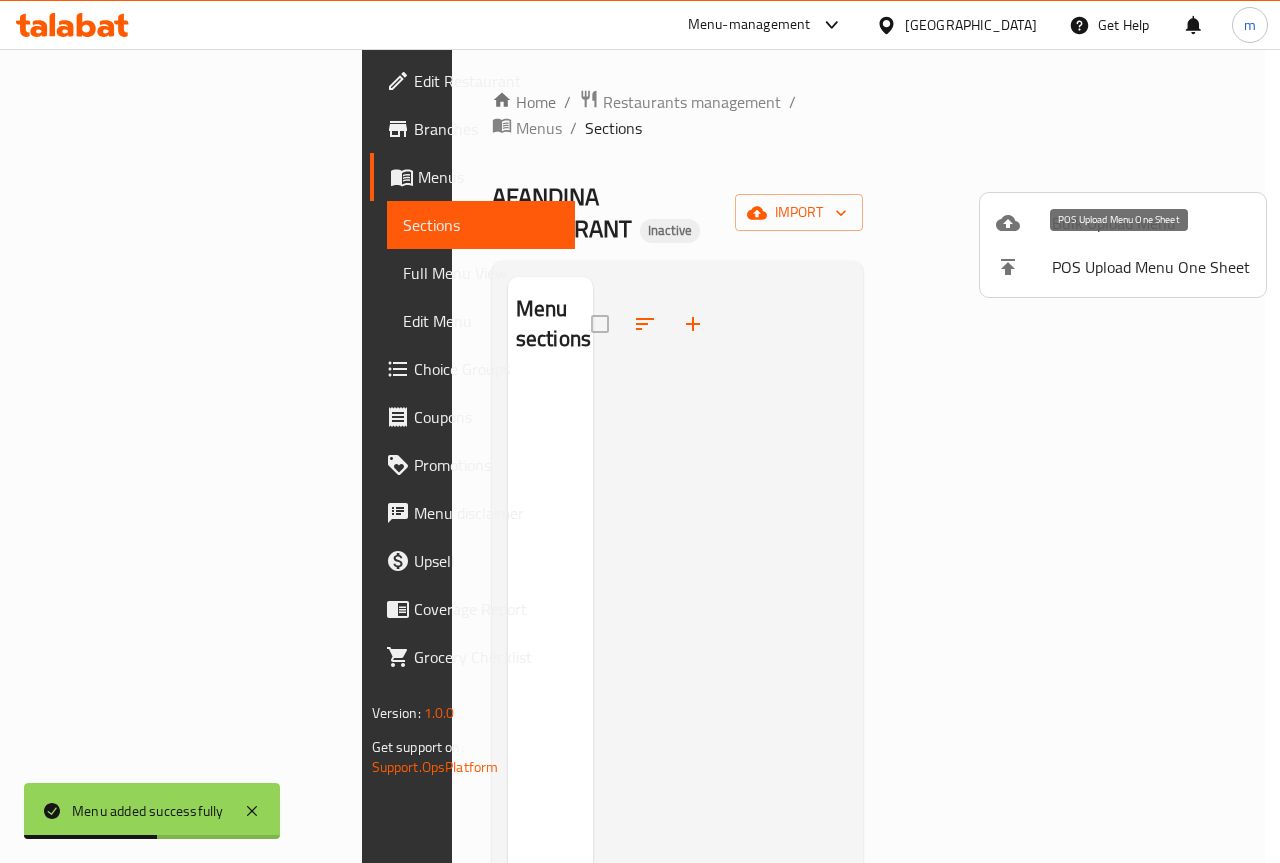 click on "Bulk Upload Menu" at bounding box center [1123, 223] 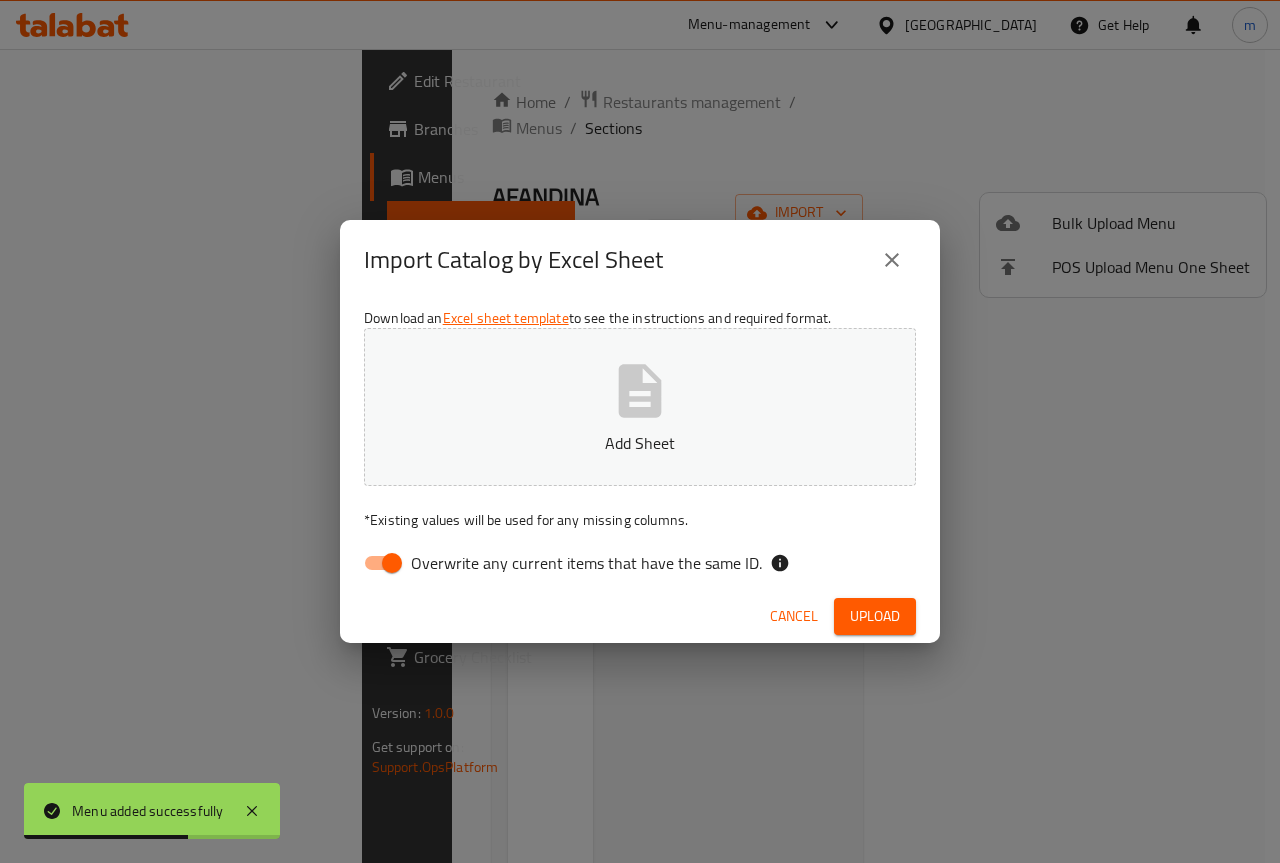 click on "Overwrite any current items that have the same ID." at bounding box center [392, 563] 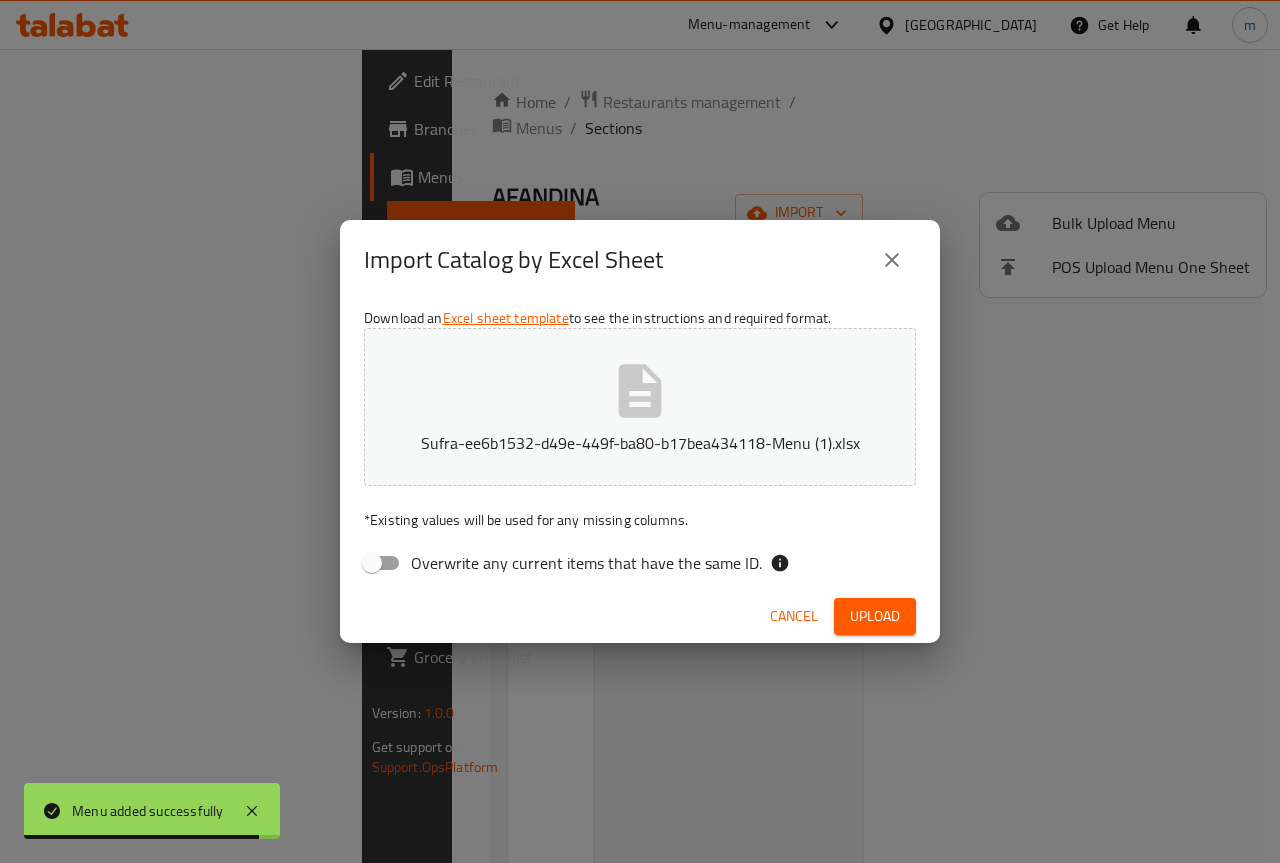 click on "Upload" at bounding box center [875, 616] 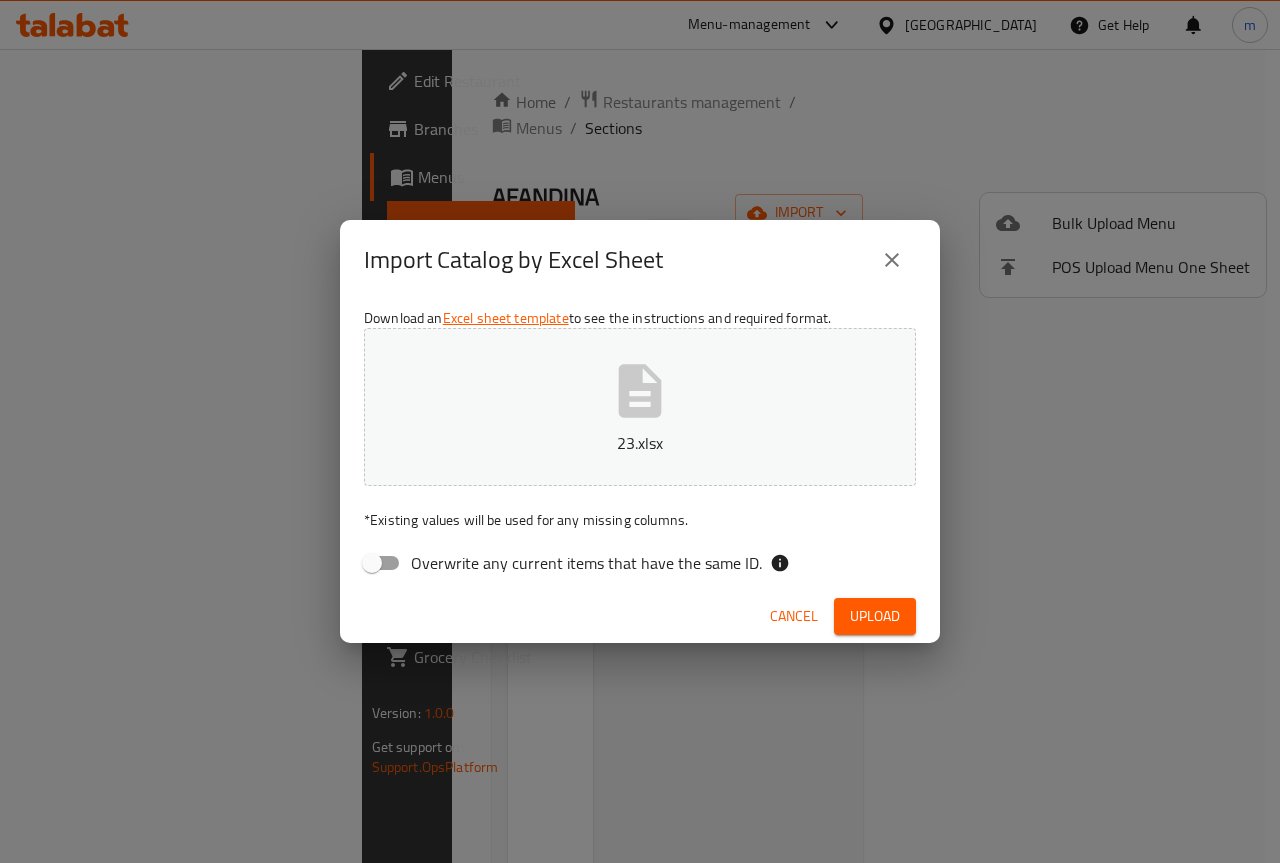 click on "Upload" at bounding box center [875, 616] 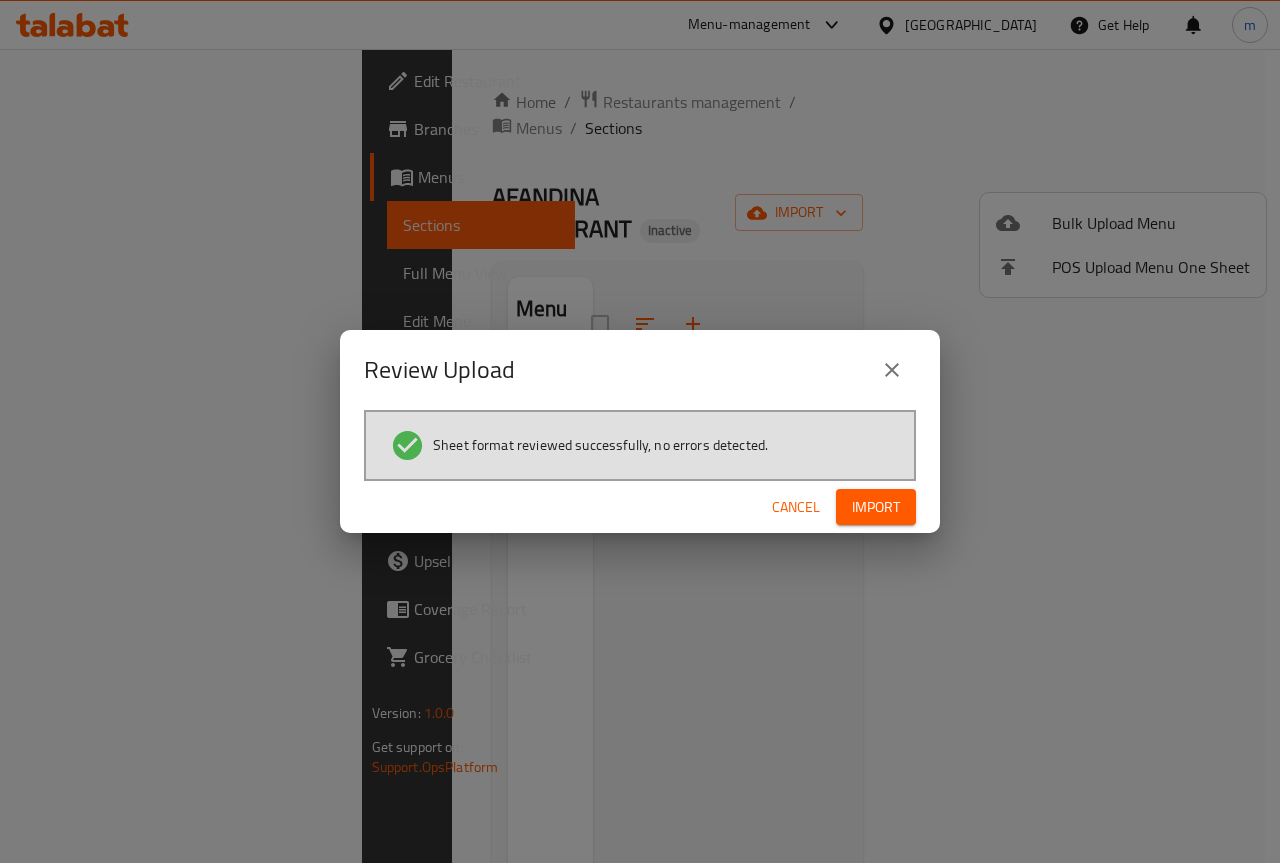 click on "Import" at bounding box center [876, 507] 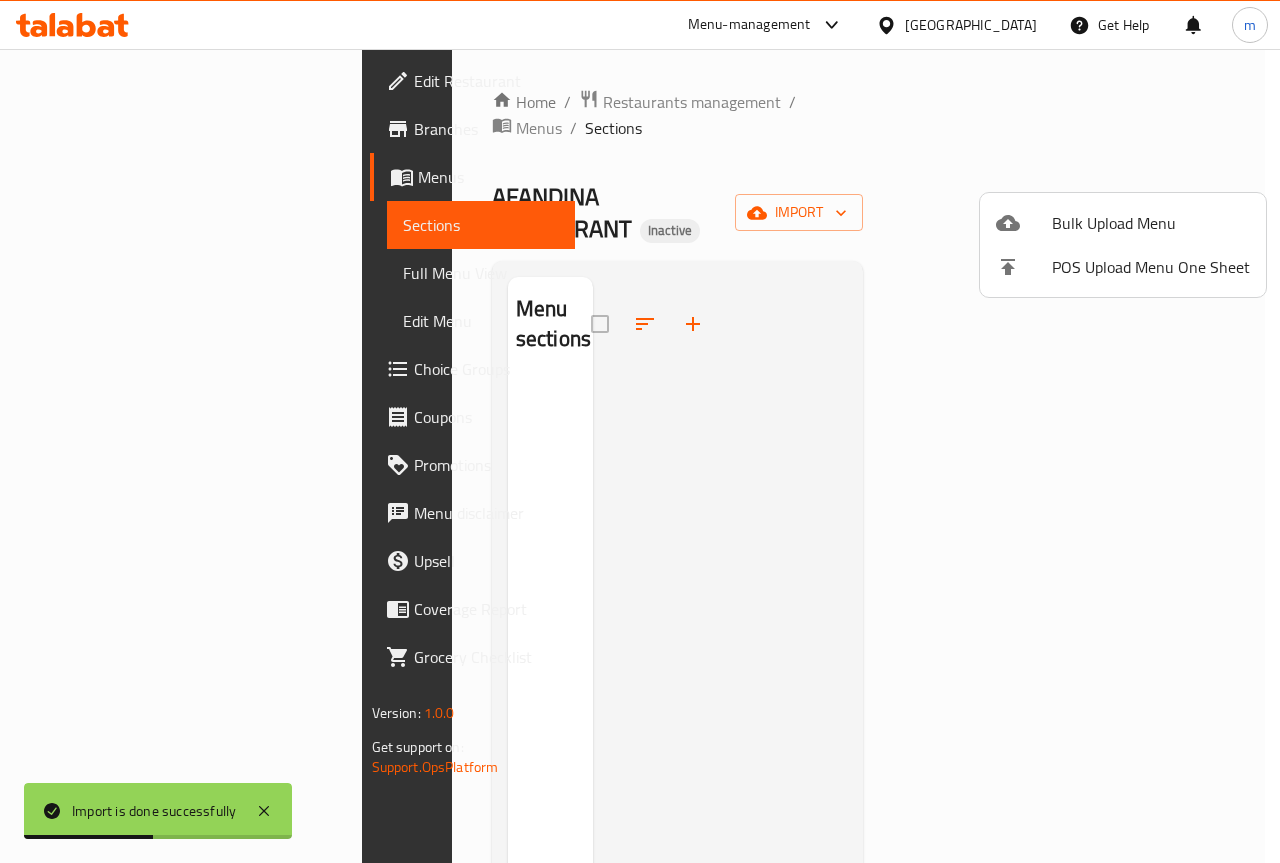 click at bounding box center [640, 431] 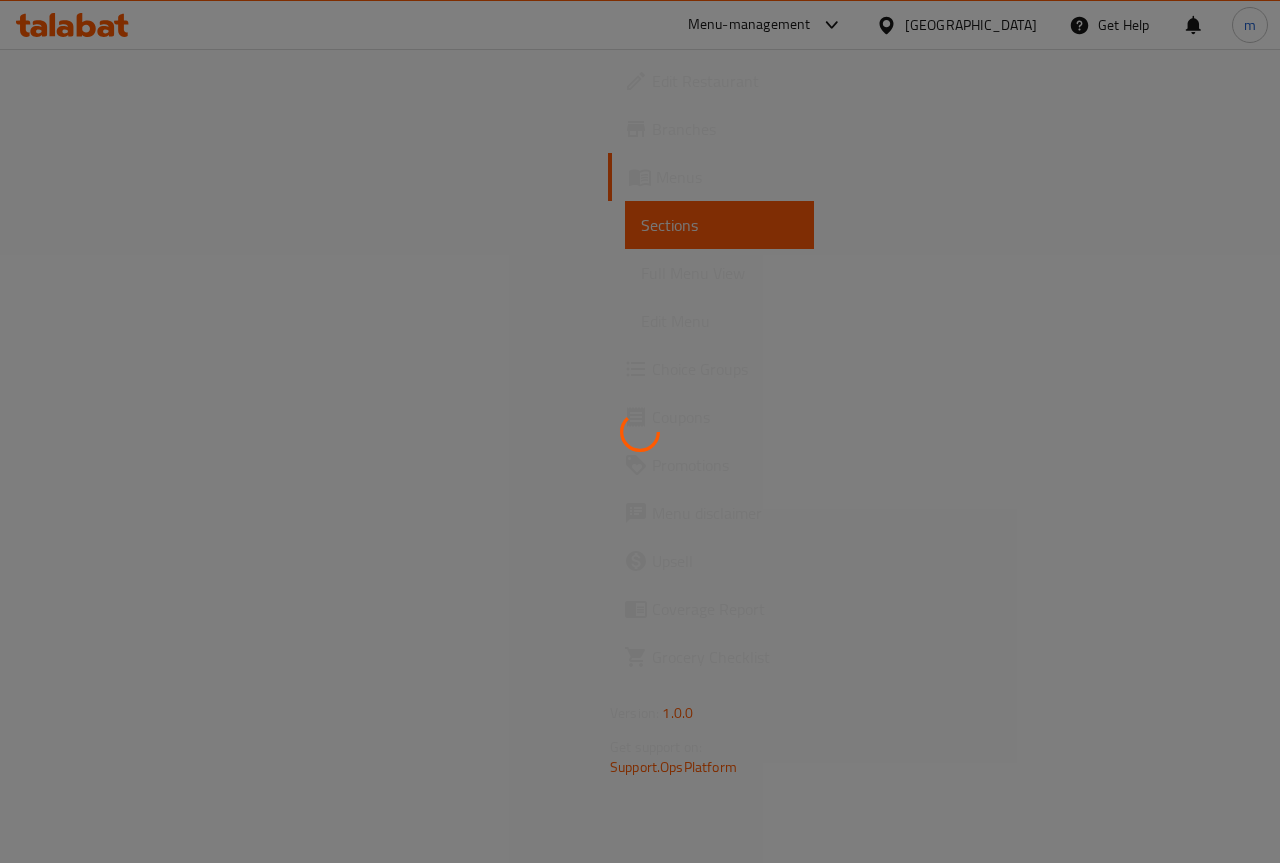 scroll, scrollTop: 0, scrollLeft: 0, axis: both 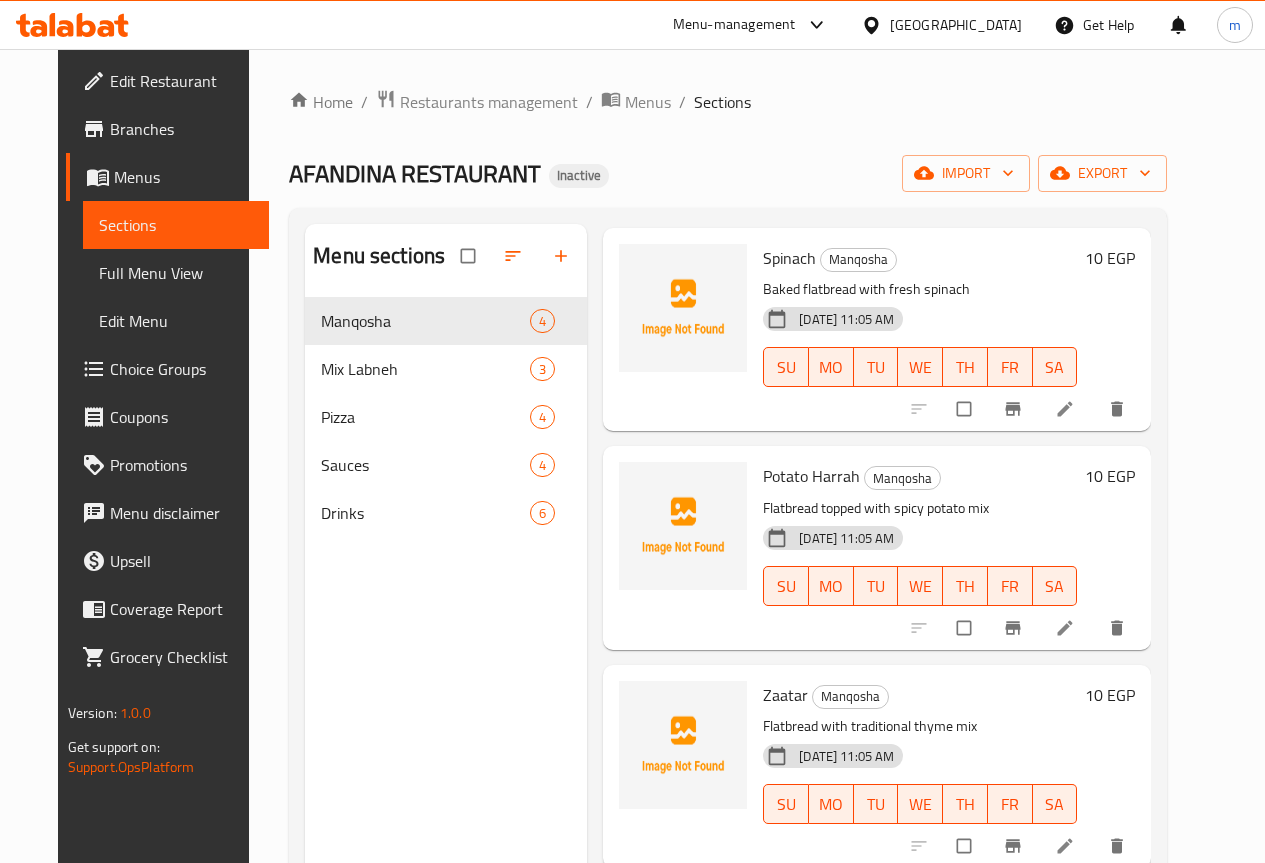 drag, startPoint x: 65, startPoint y: 262, endPoint x: 173, endPoint y: 304, distance: 115.87925 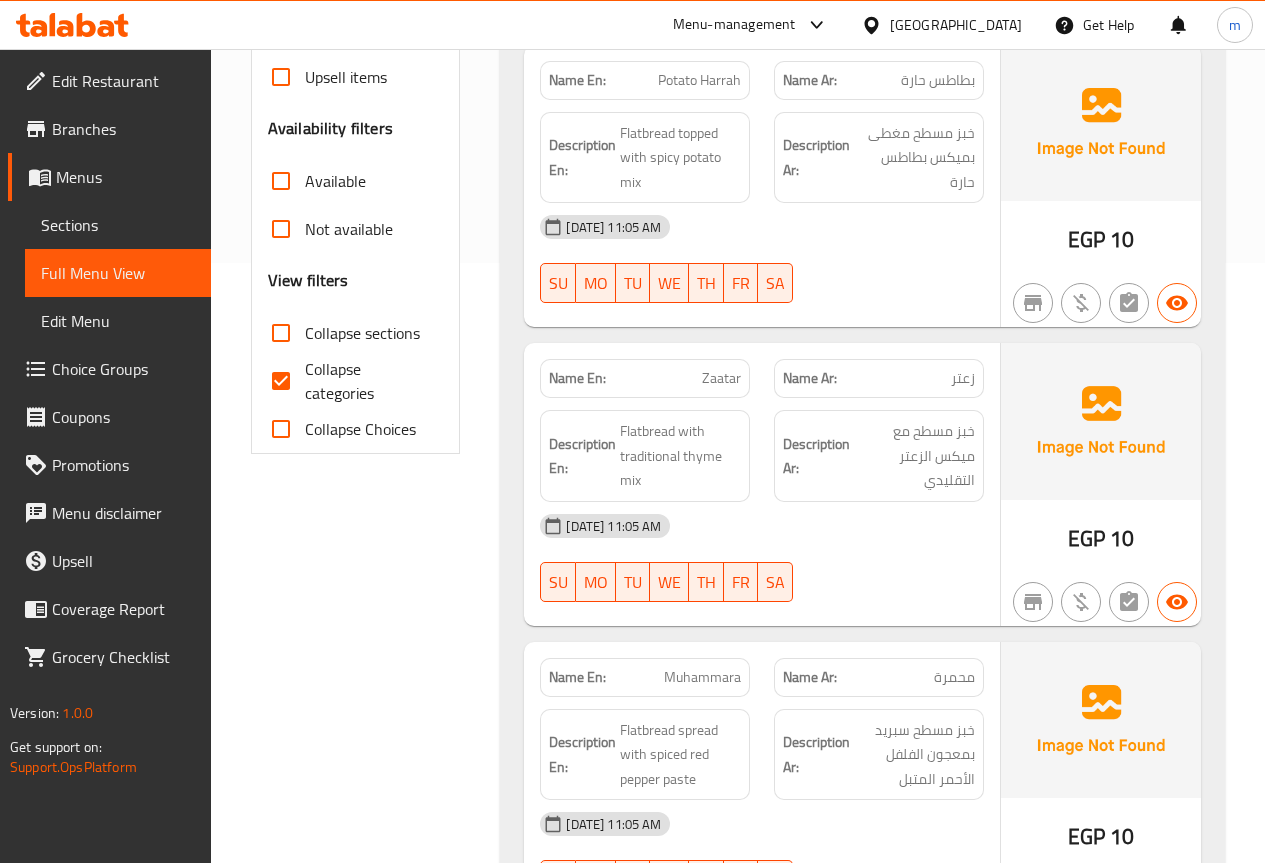 click on "Collapse categories" at bounding box center [366, 381] 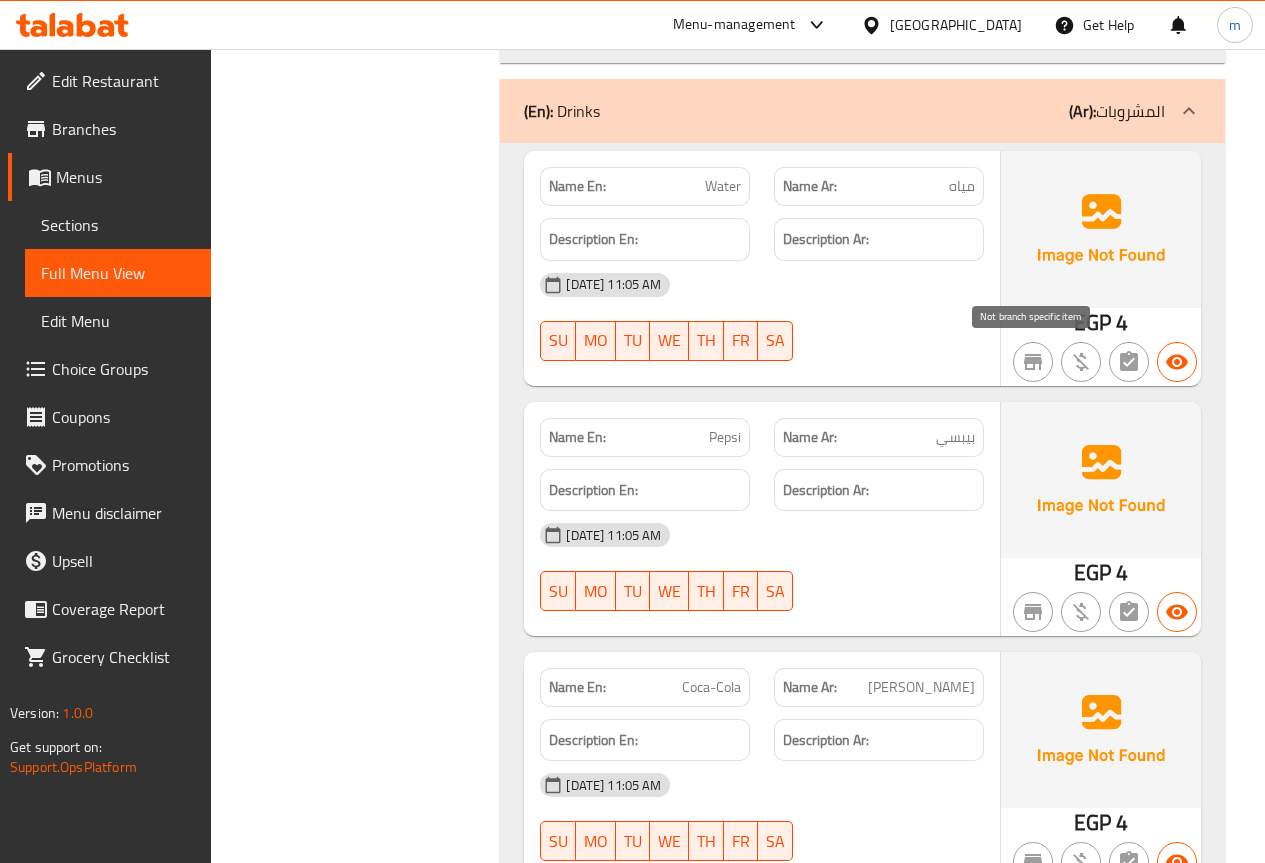 scroll, scrollTop: 5000, scrollLeft: 0, axis: vertical 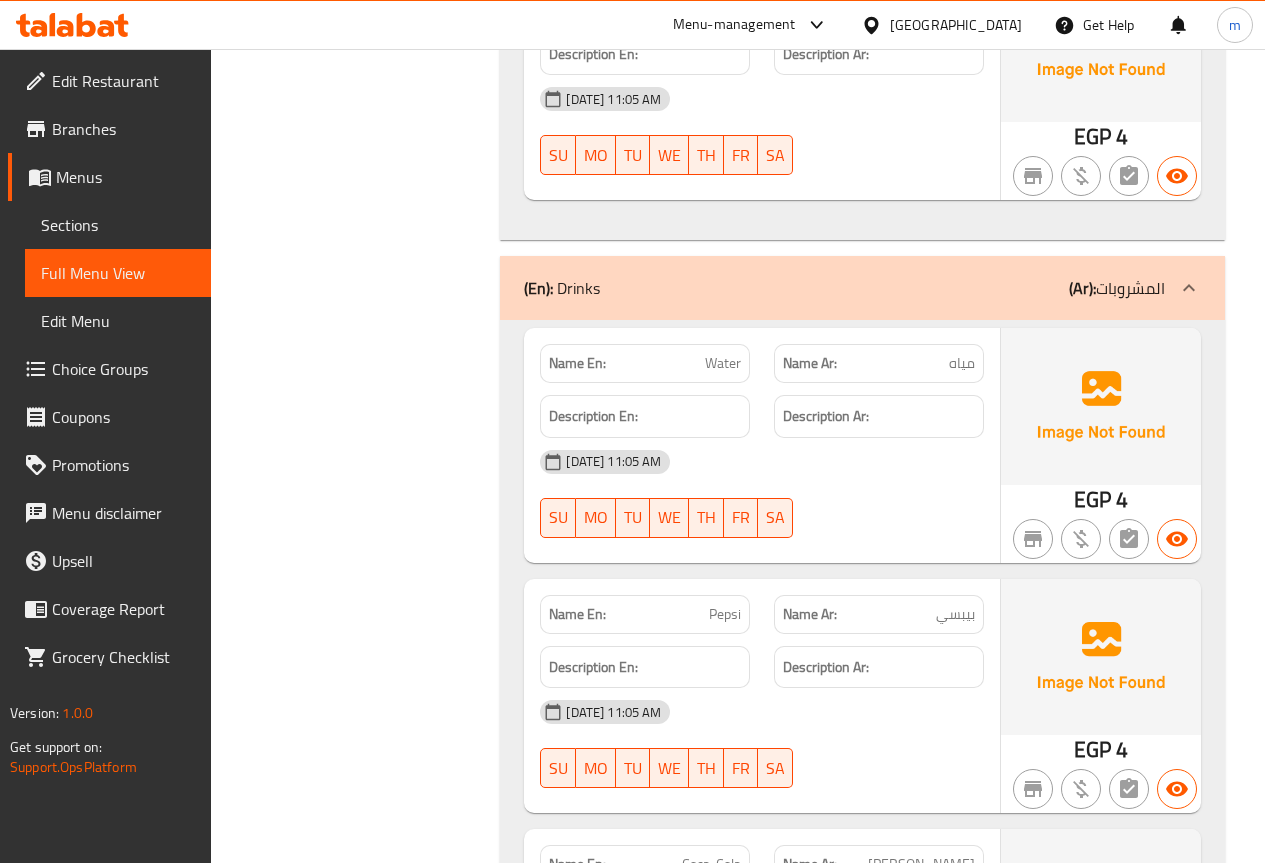 click on "Sections" at bounding box center [118, 225] 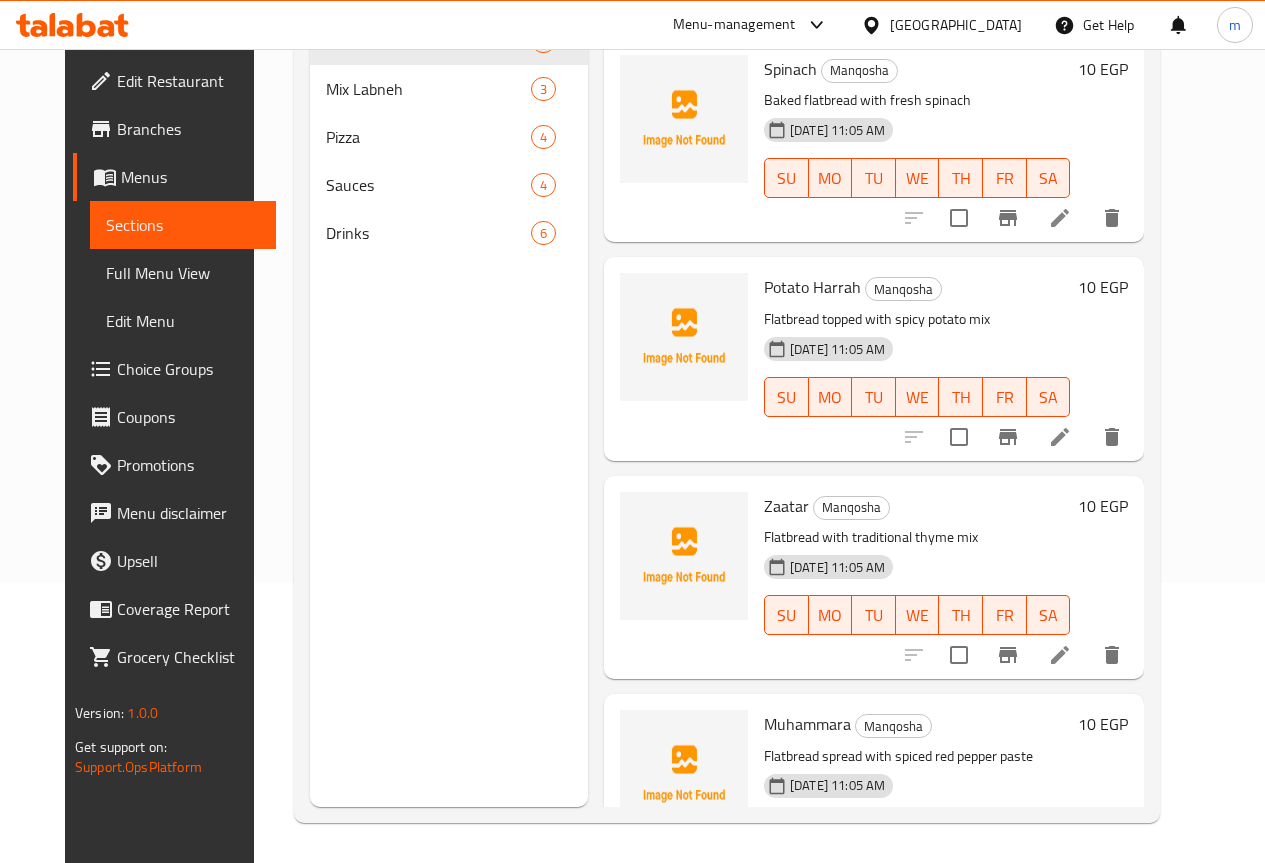 scroll, scrollTop: 280, scrollLeft: 0, axis: vertical 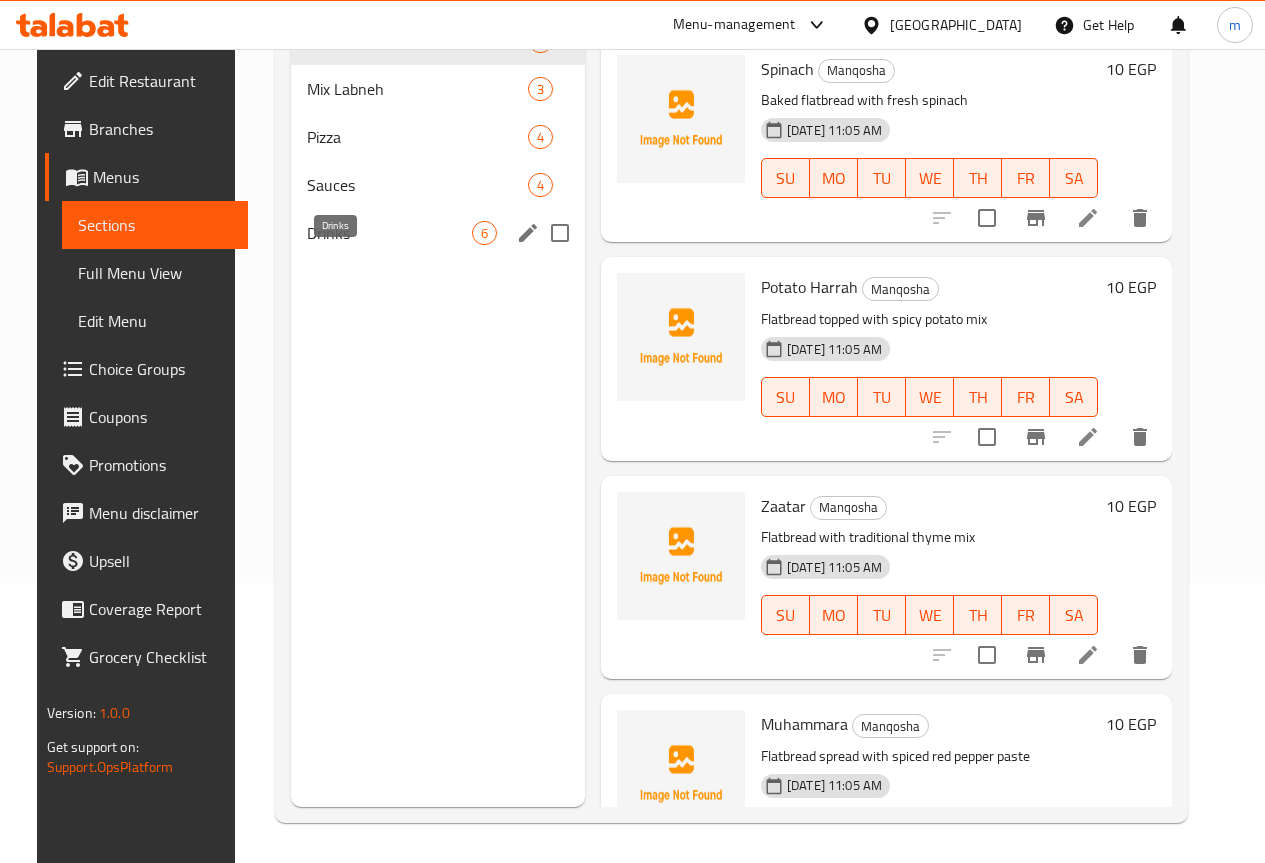click on "Drinks" at bounding box center (389, 233) 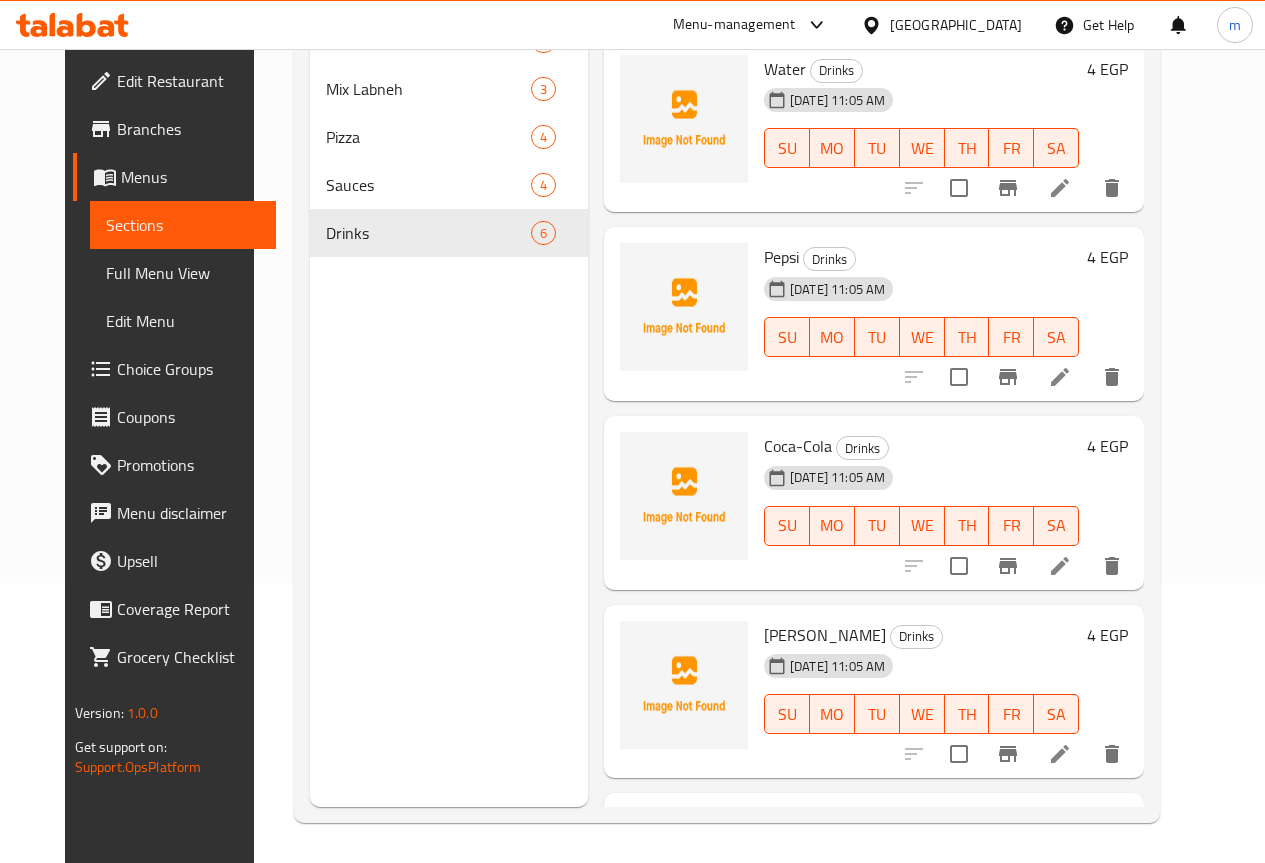 click 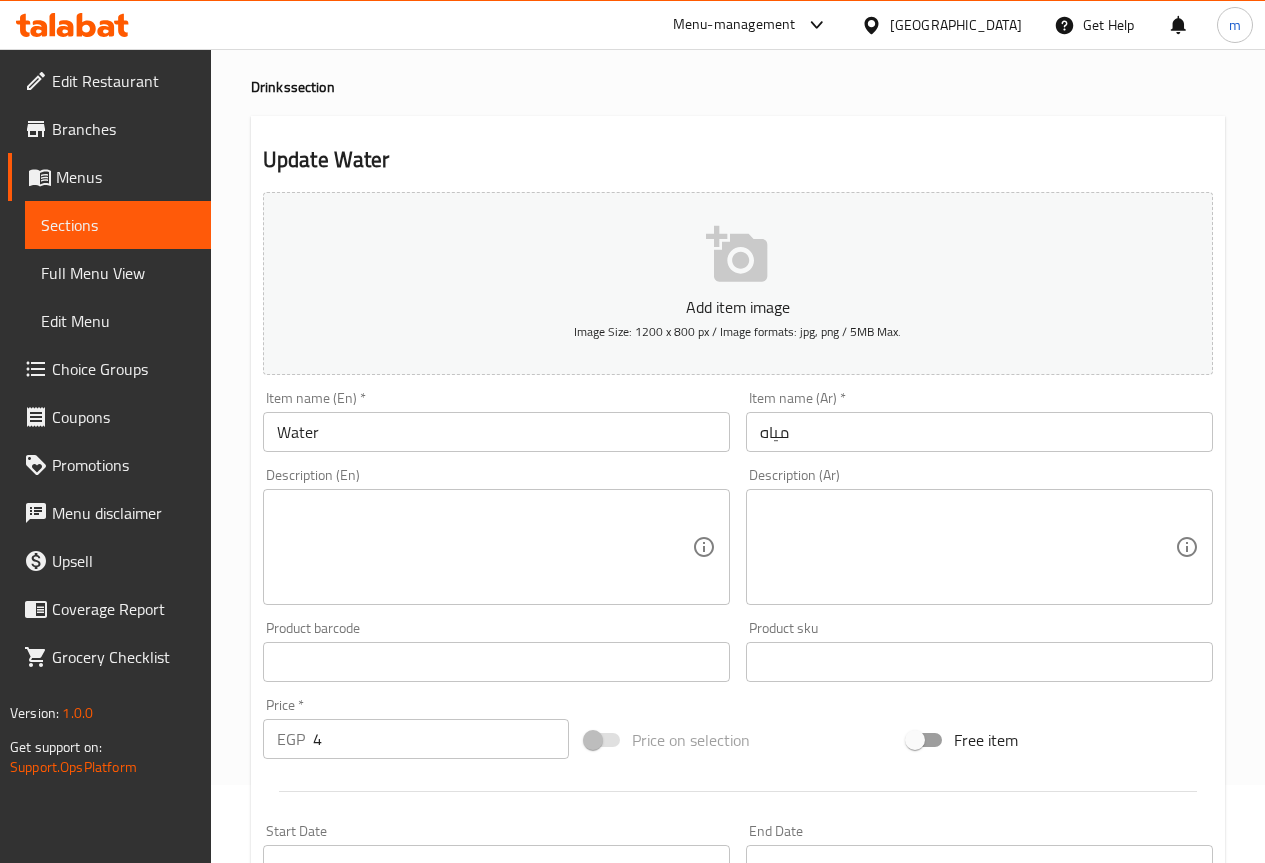scroll, scrollTop: 300, scrollLeft: 0, axis: vertical 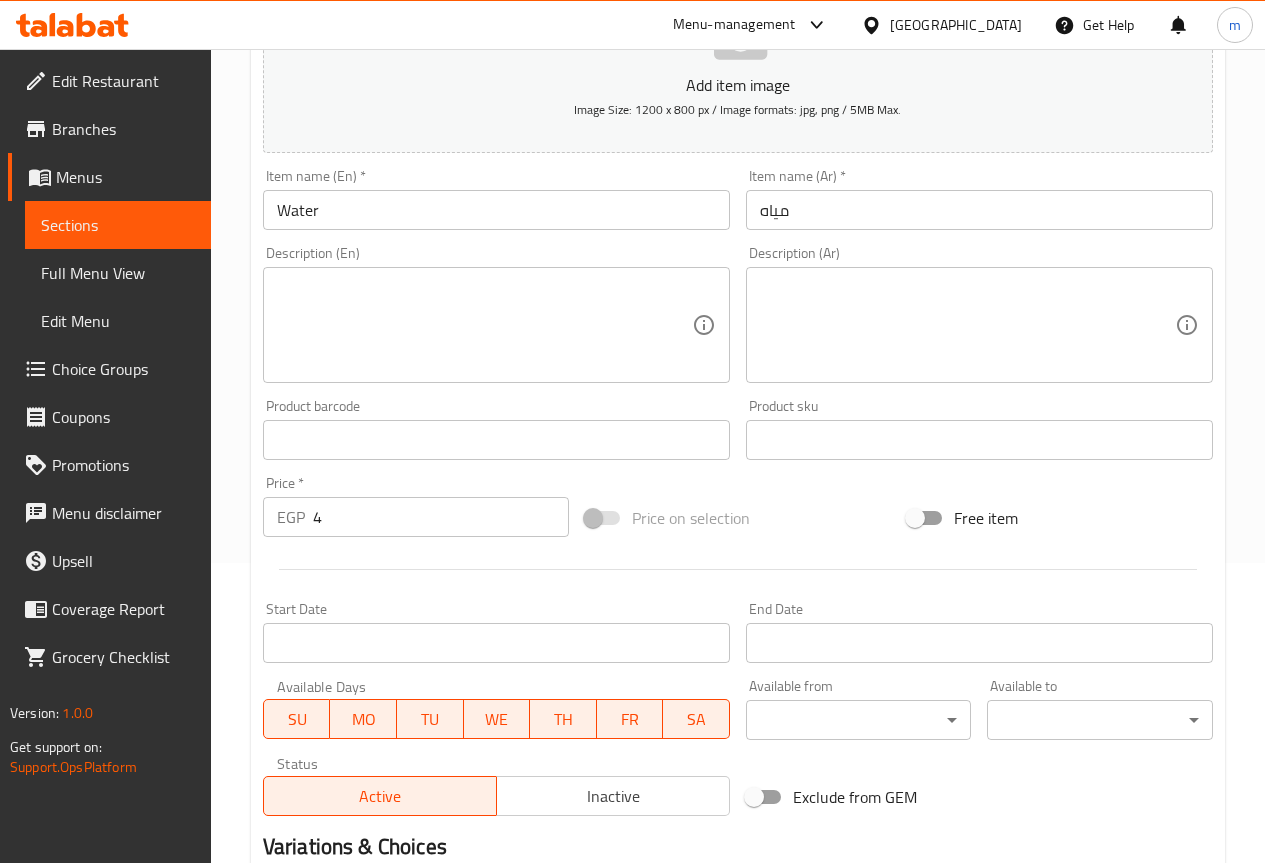click on "4" at bounding box center [441, 517] 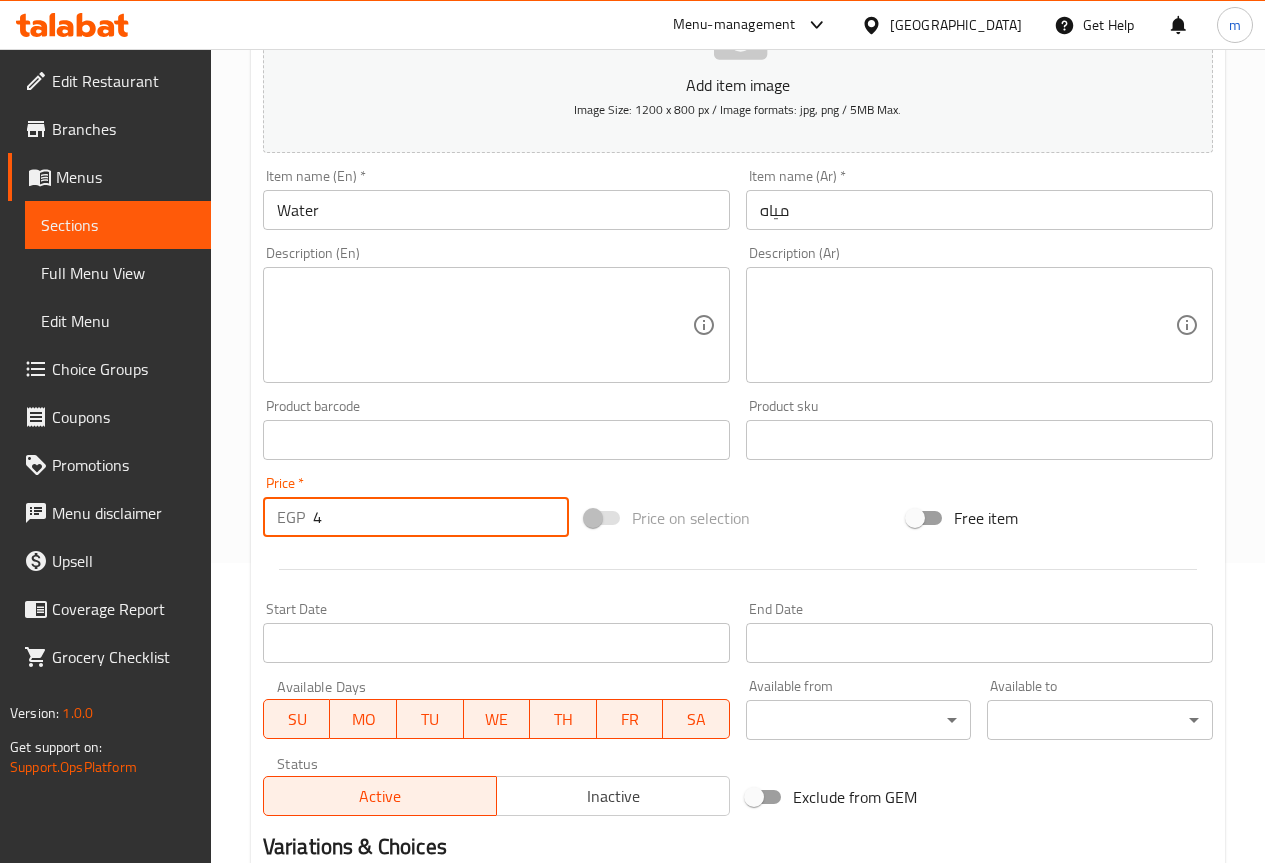 click on "4" at bounding box center (441, 517) 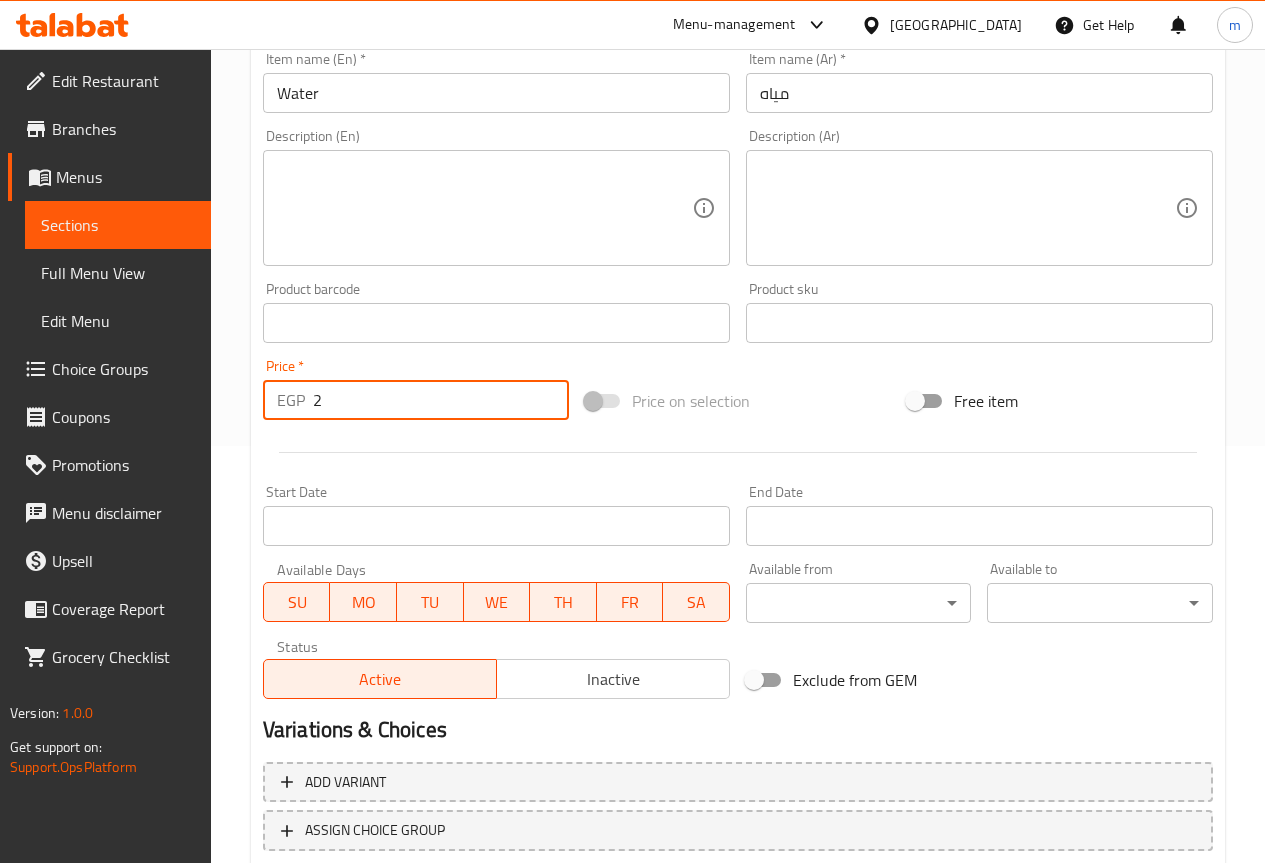 scroll, scrollTop: 550, scrollLeft: 0, axis: vertical 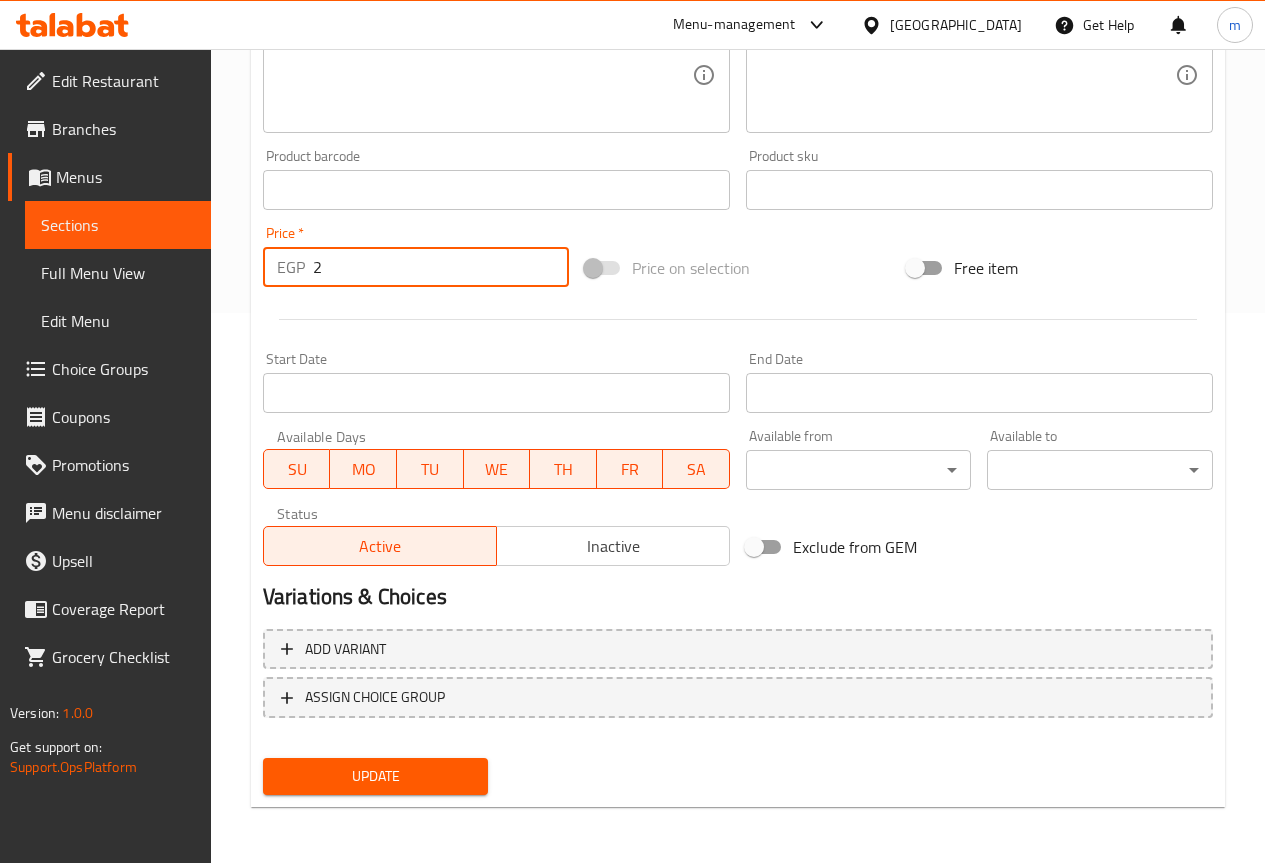 type on "2" 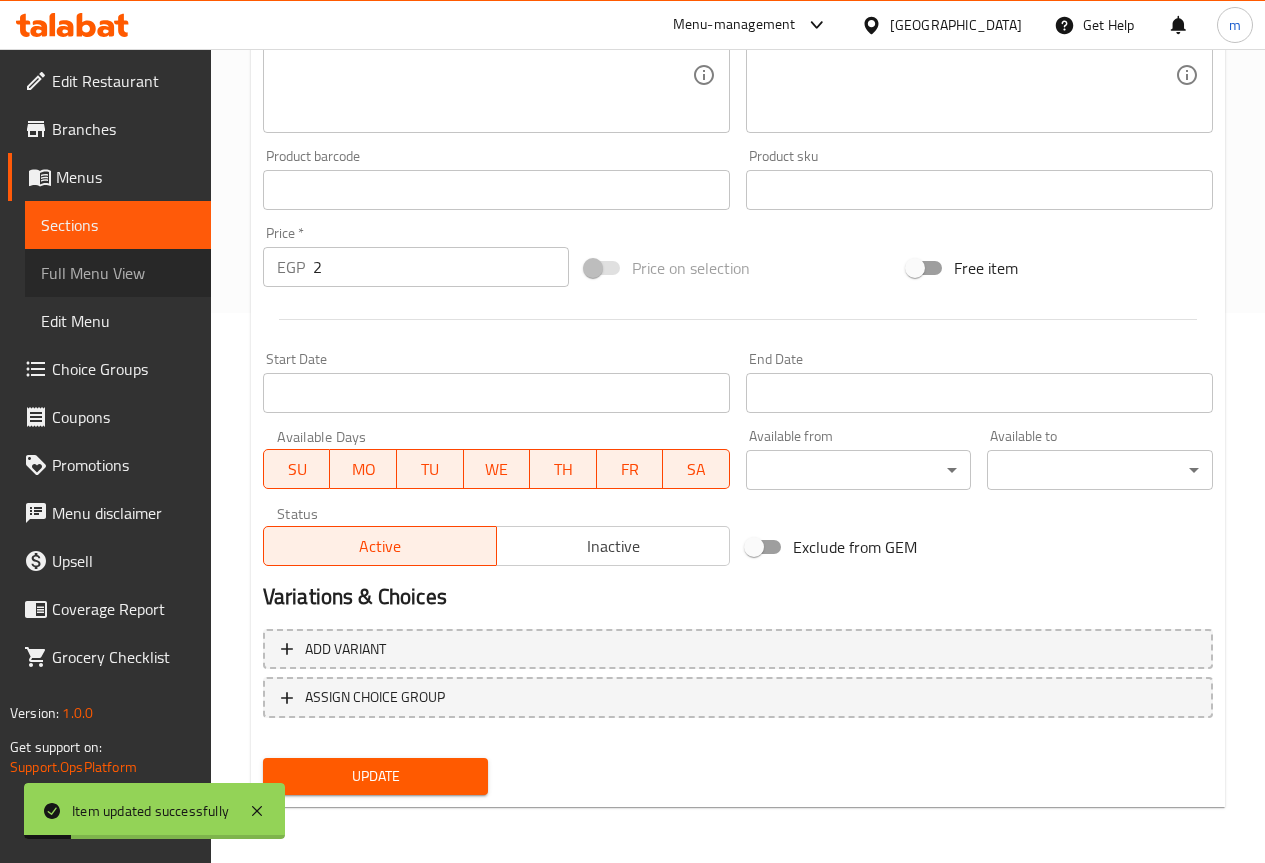 click on "Full Menu View" at bounding box center [118, 273] 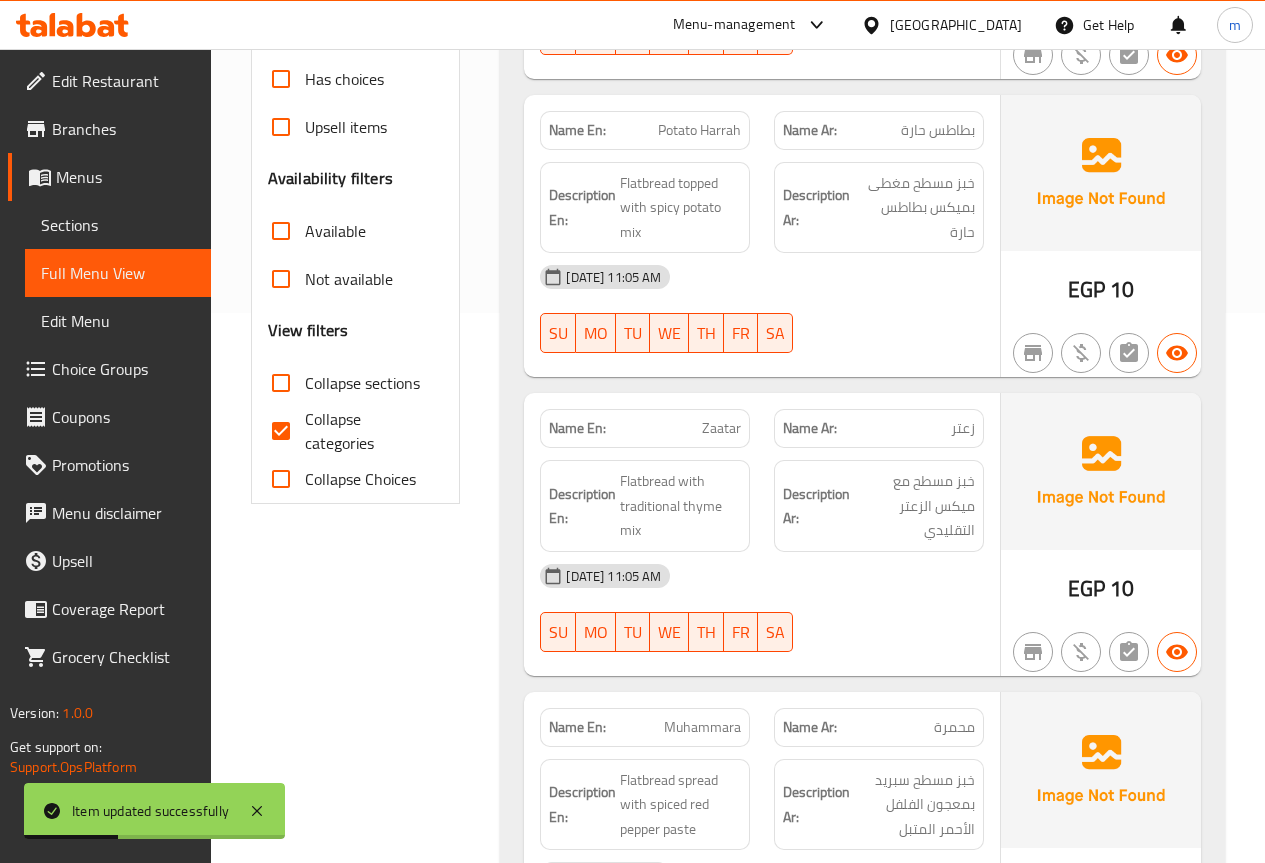click on "Collapse categories" at bounding box center [366, 431] 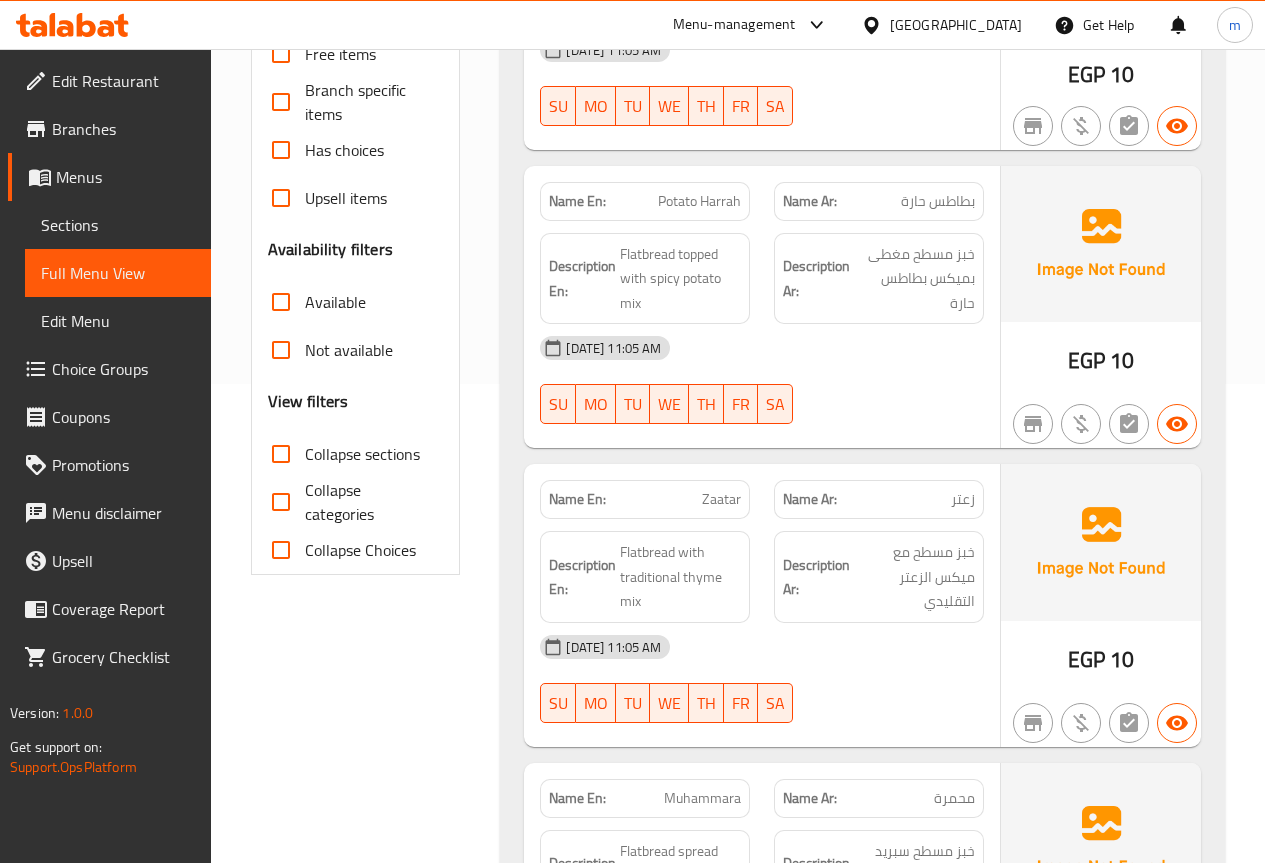 scroll, scrollTop: 431, scrollLeft: 0, axis: vertical 